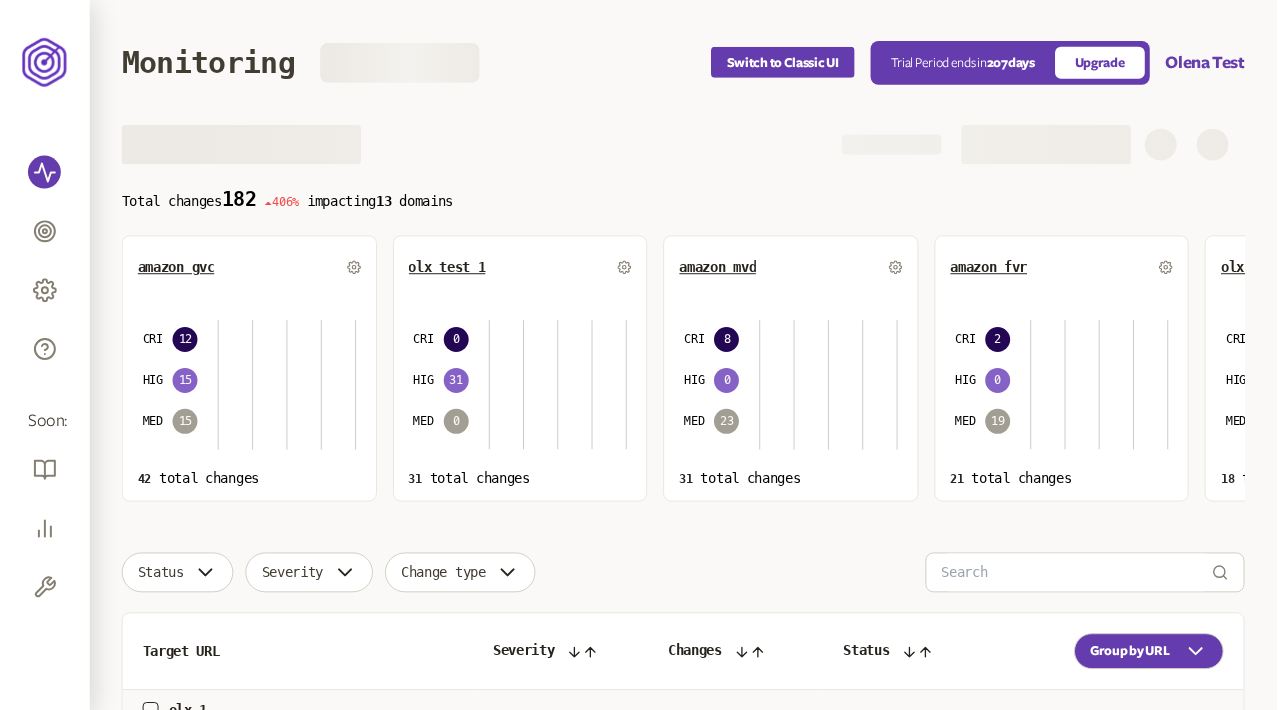 scroll, scrollTop: 0, scrollLeft: 0, axis: both 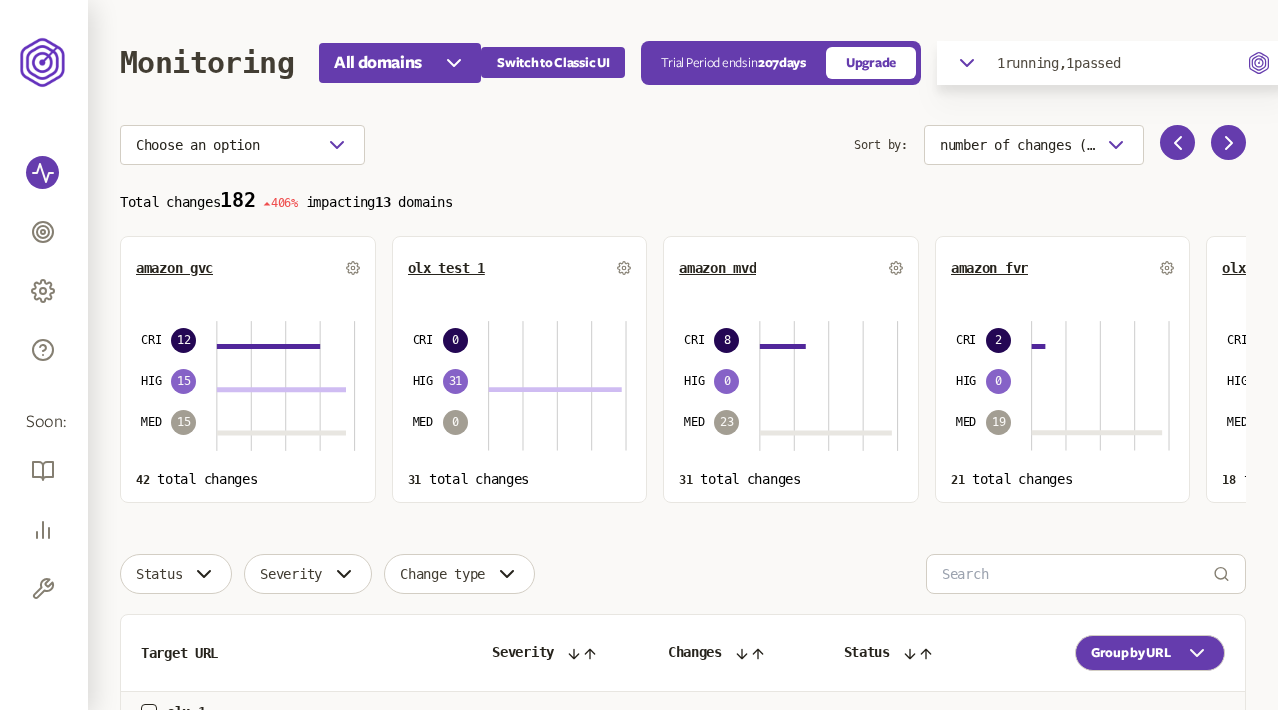 click 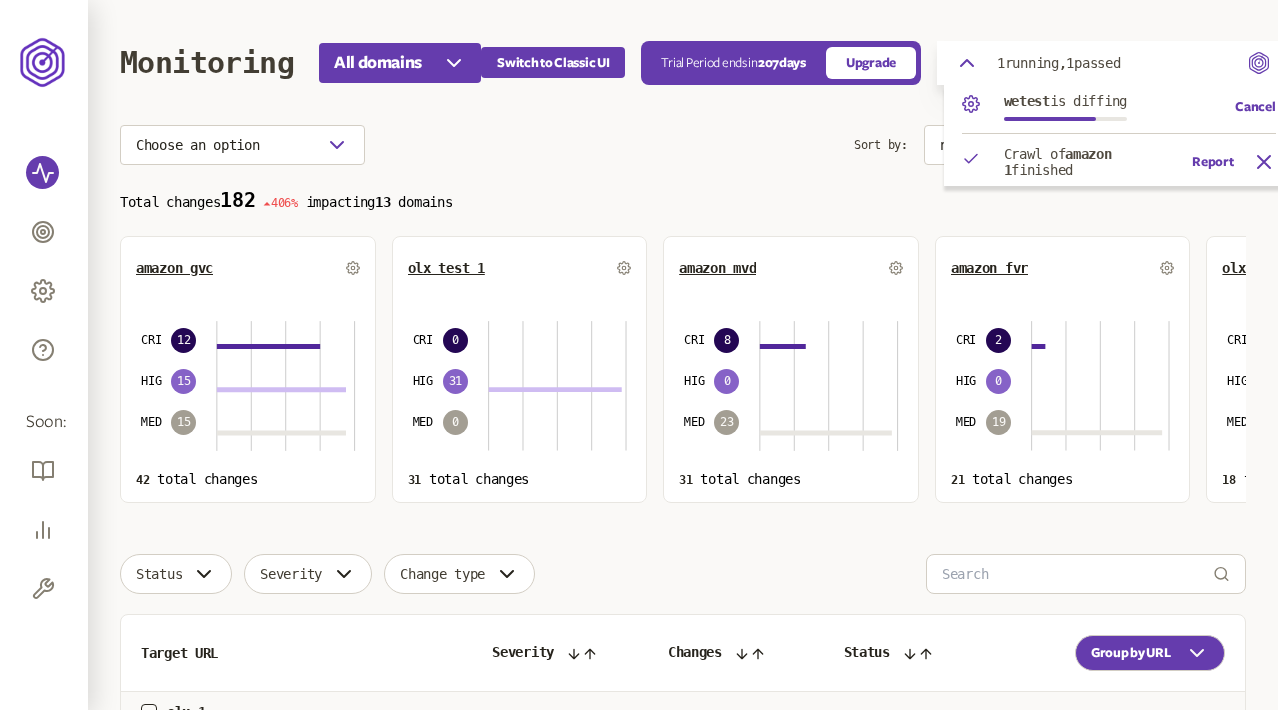 scroll, scrollTop: 0, scrollLeft: 111, axis: horizontal 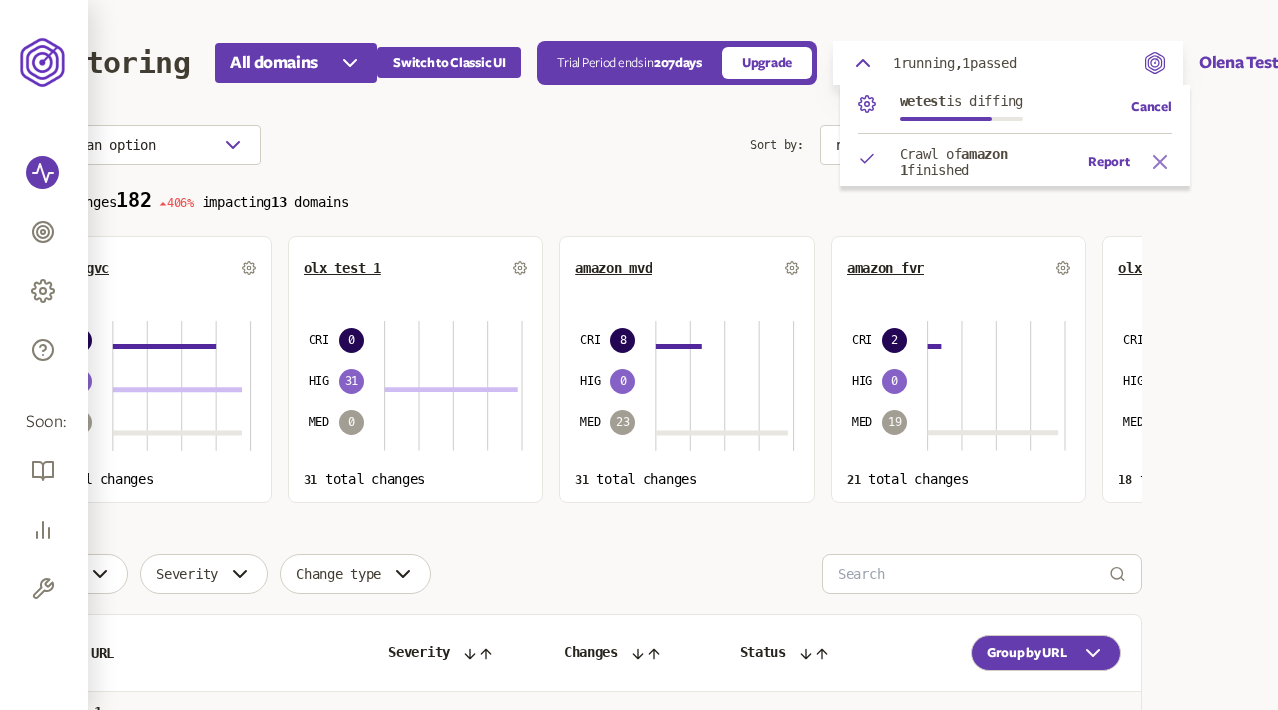 click 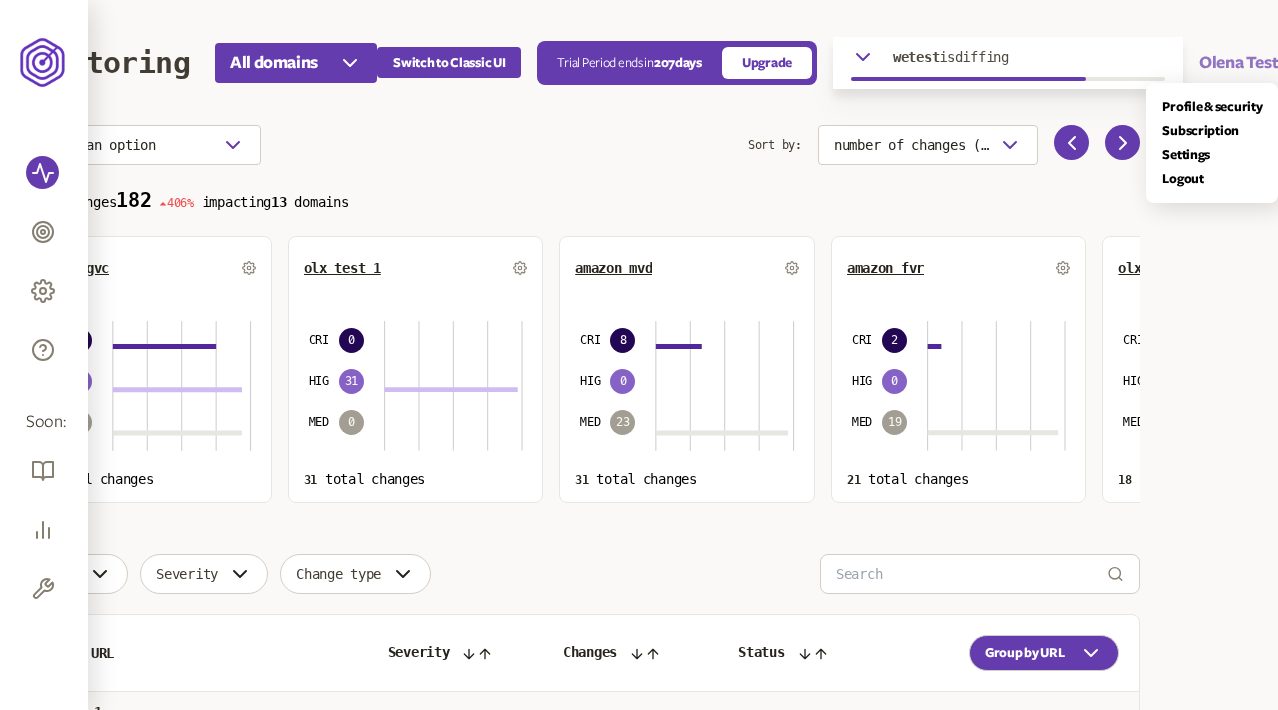 click on "Olena Test" at bounding box center [1238, 63] 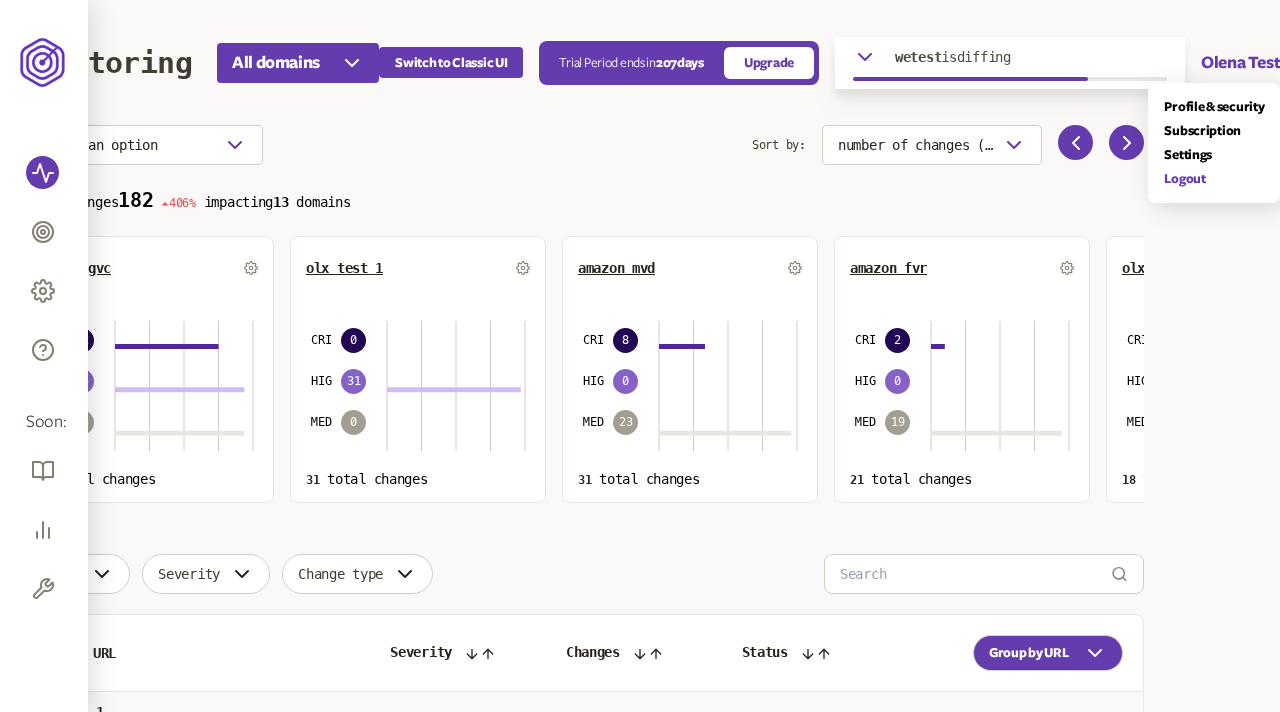 click on "Logout" at bounding box center [1214, 179] 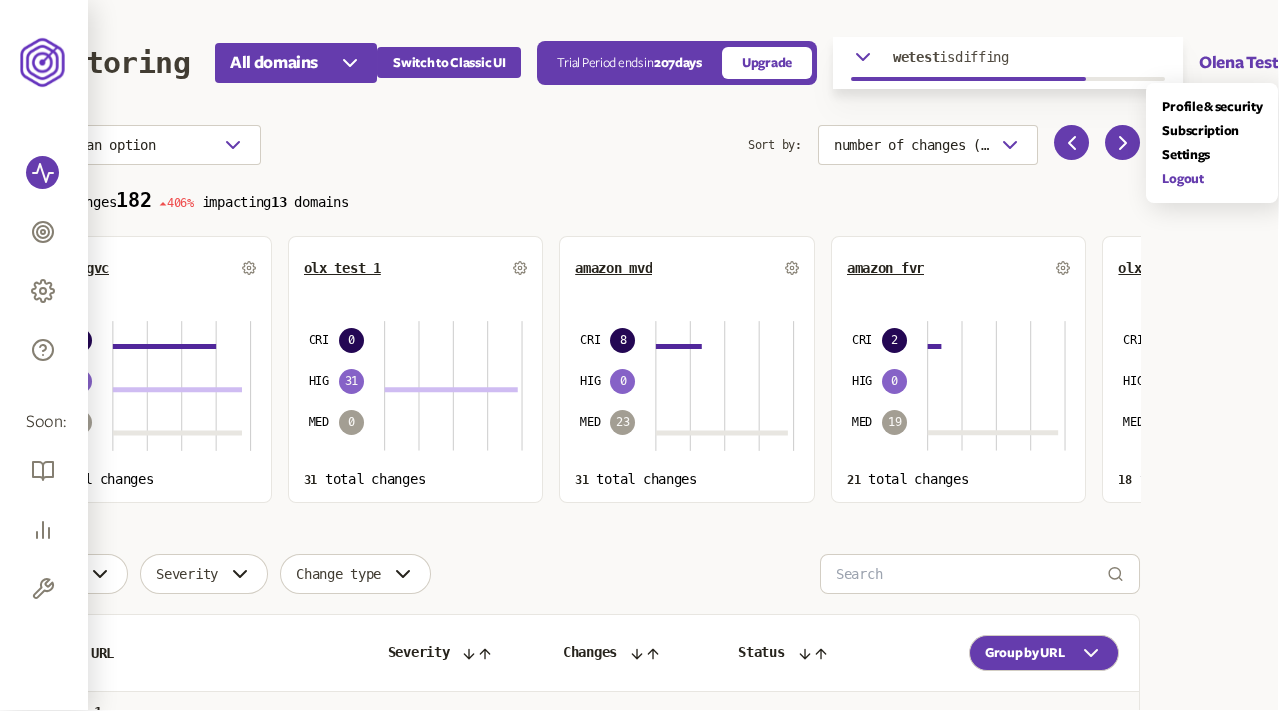 scroll, scrollTop: 1009, scrollLeft: 0, axis: vertical 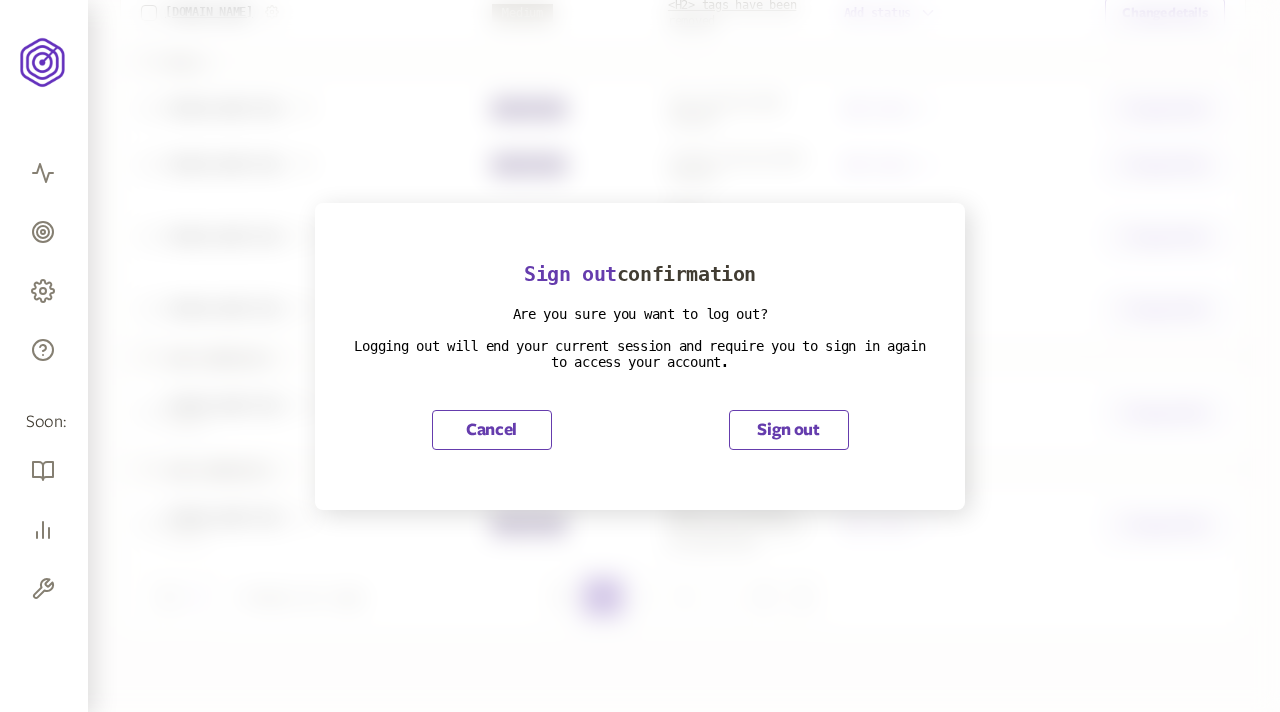 click on "Sign out" at bounding box center [789, 430] 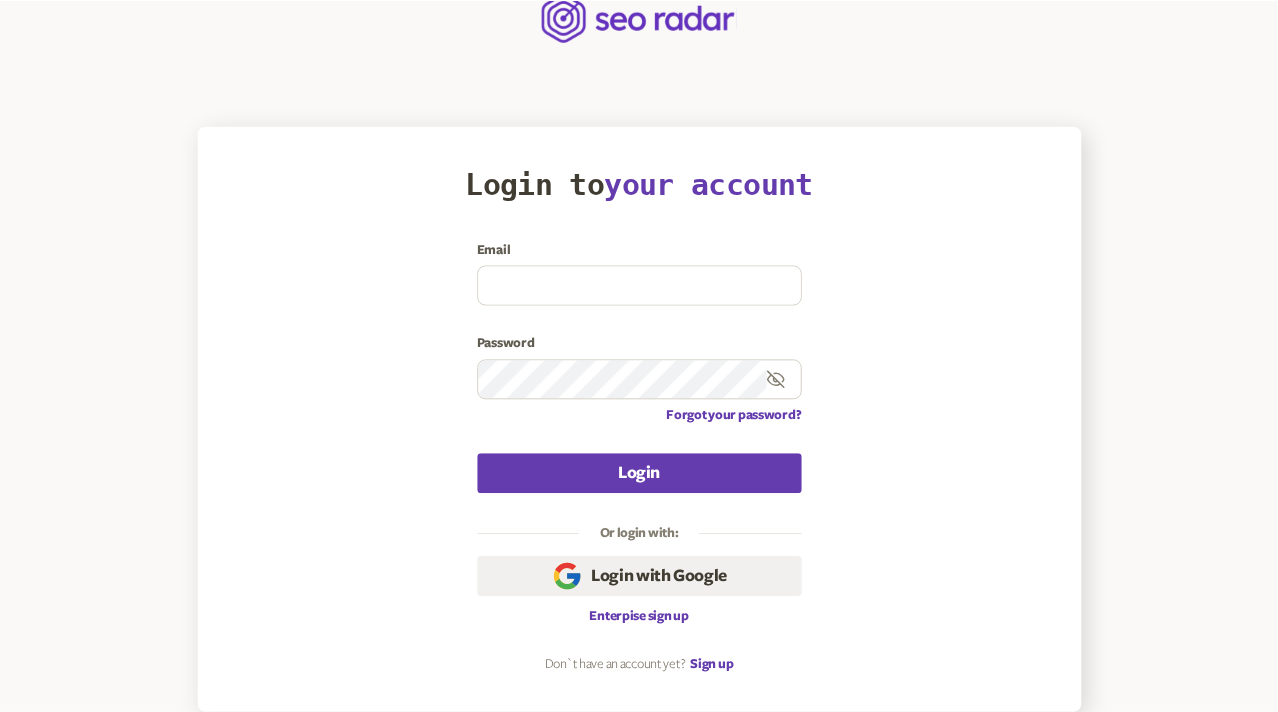 scroll, scrollTop: 43, scrollLeft: 0, axis: vertical 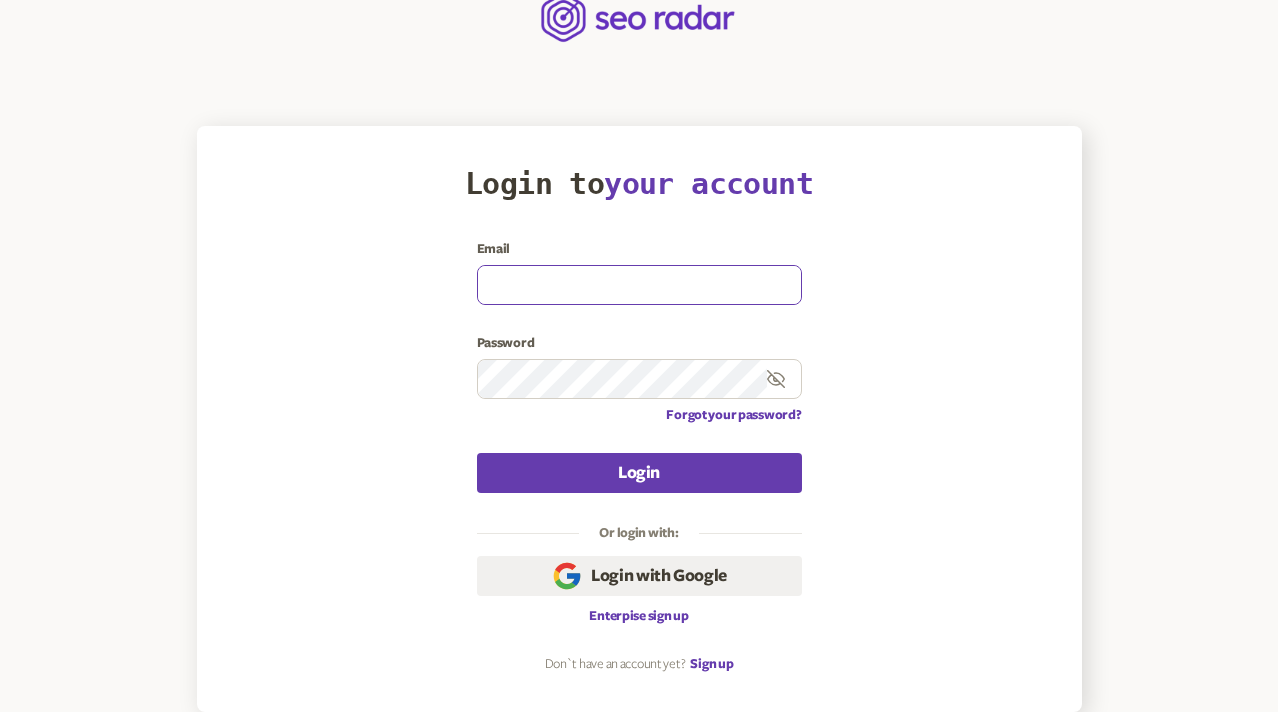 type on "olena.niemova@agilefuel.com" 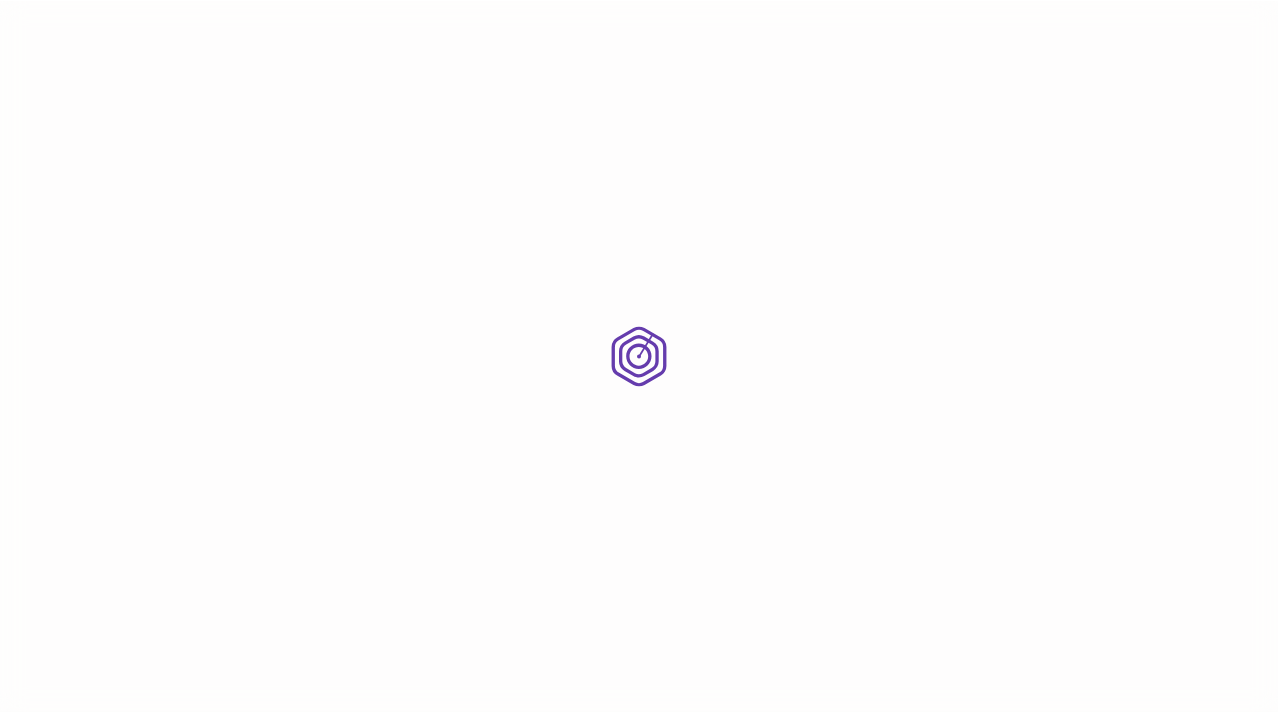 scroll, scrollTop: 0, scrollLeft: 0, axis: both 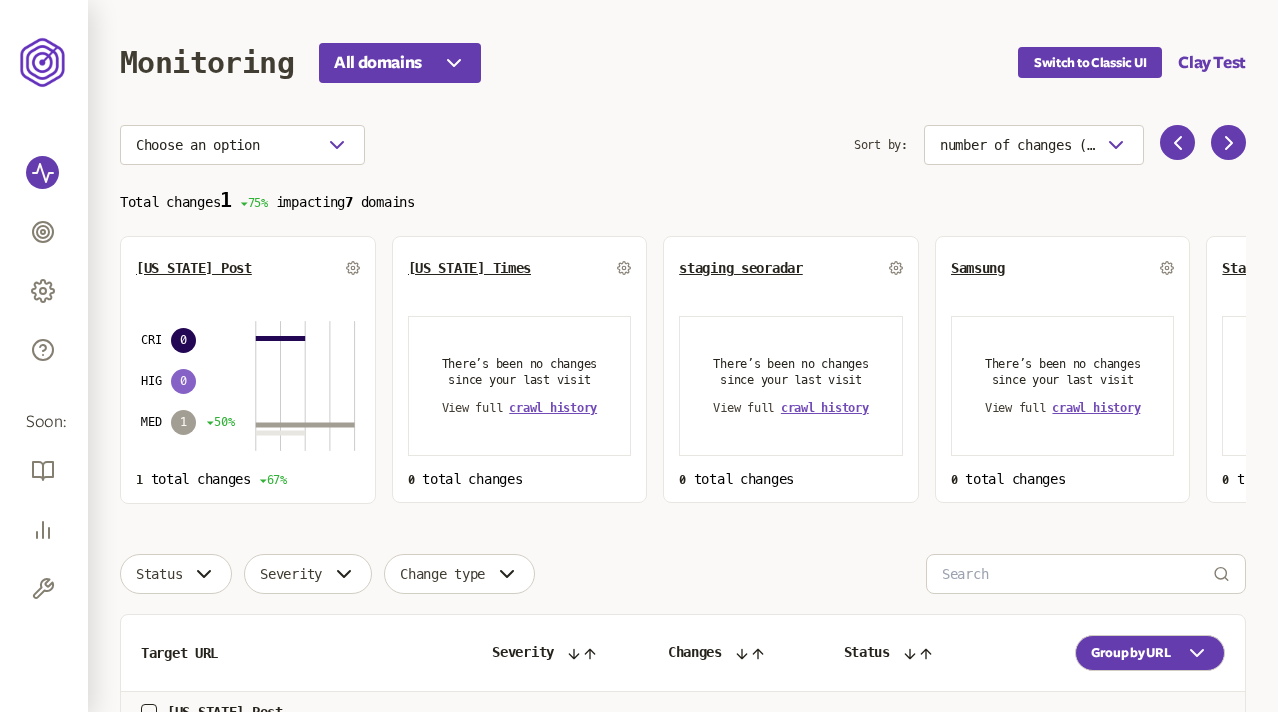 click on "Monitoring All domains Switch to Classic UI Clay Test Choose an option Sort by: number of changes (high-low) Total changes  1   75%   impacting  7   domains [US_STATE] Post CRI 0 HIG 0 MED 1 50% 1   total changes   67% [US_STATE] Times There’s been no changes since your last visit View full   crawl history 0   total changes   staging seoradar There’s been no changes since your last visit View full   crawl history 0   total changes   Samsung There’s been no changes since your last visit View full   crawl history 0   total changes   Statista There’s been no changes since your last visit View full   crawl history 0   total changes   Wikivoyage There’s been no changes since your last visit View full   crawl history 0   total changes   Meesho There’s been no changes since your last visit View full   crawl history 0   total changes   Status Severity Change type Target URL Severity Changes Status Group by URL [US_STATE] Post [DOMAIN_NAME] Medium <H2> tag has been changed Add status Change details 10 1" at bounding box center [683, 469] 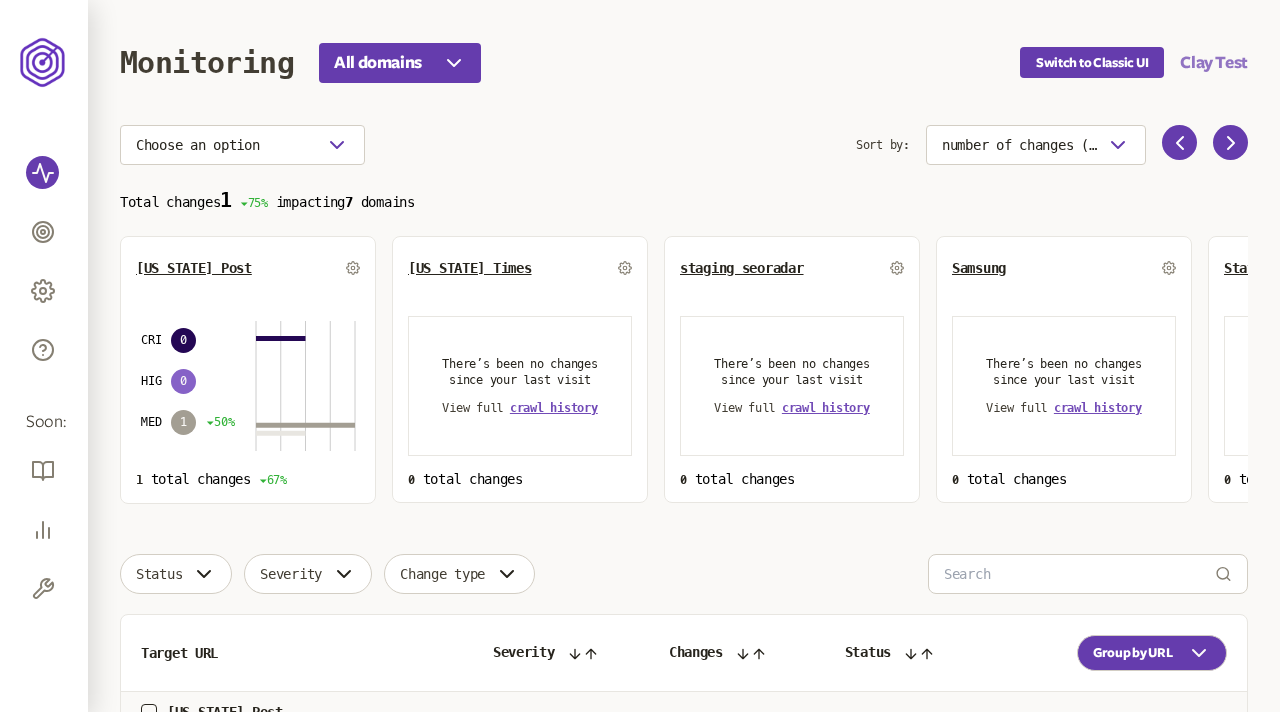 click on "Clay Test" at bounding box center (1214, 63) 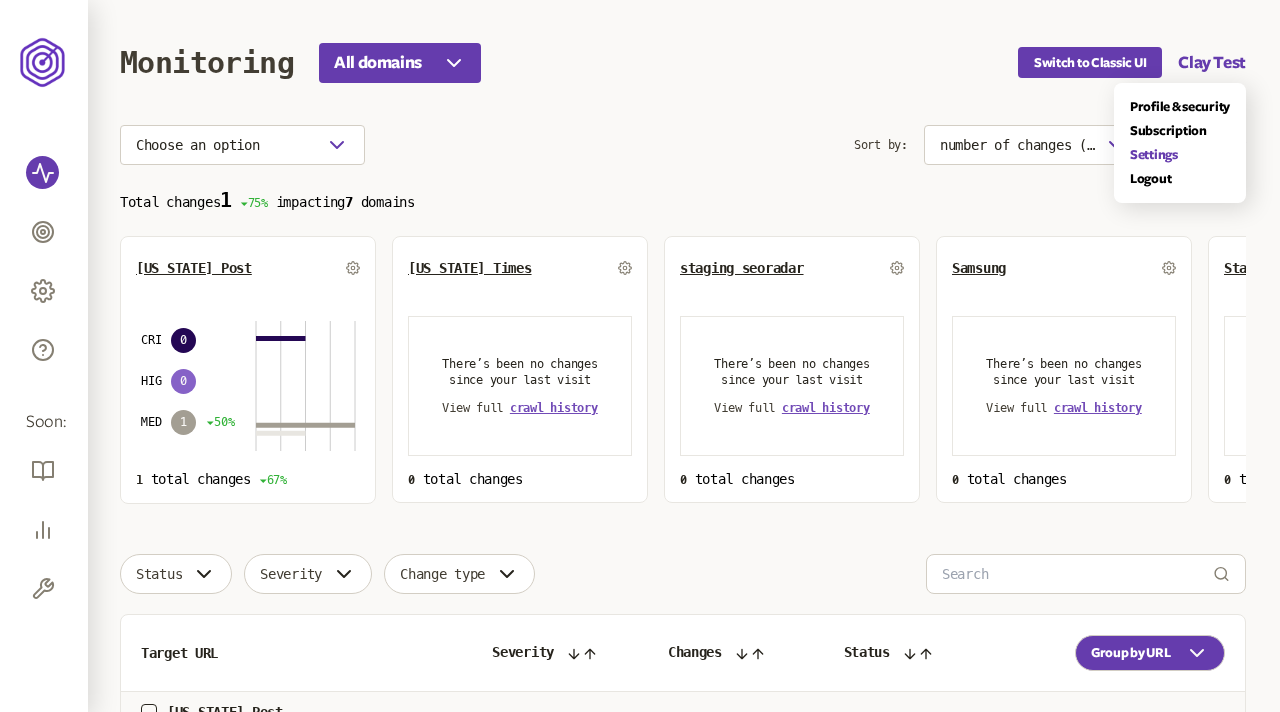 click on "Settings" at bounding box center (1180, 155) 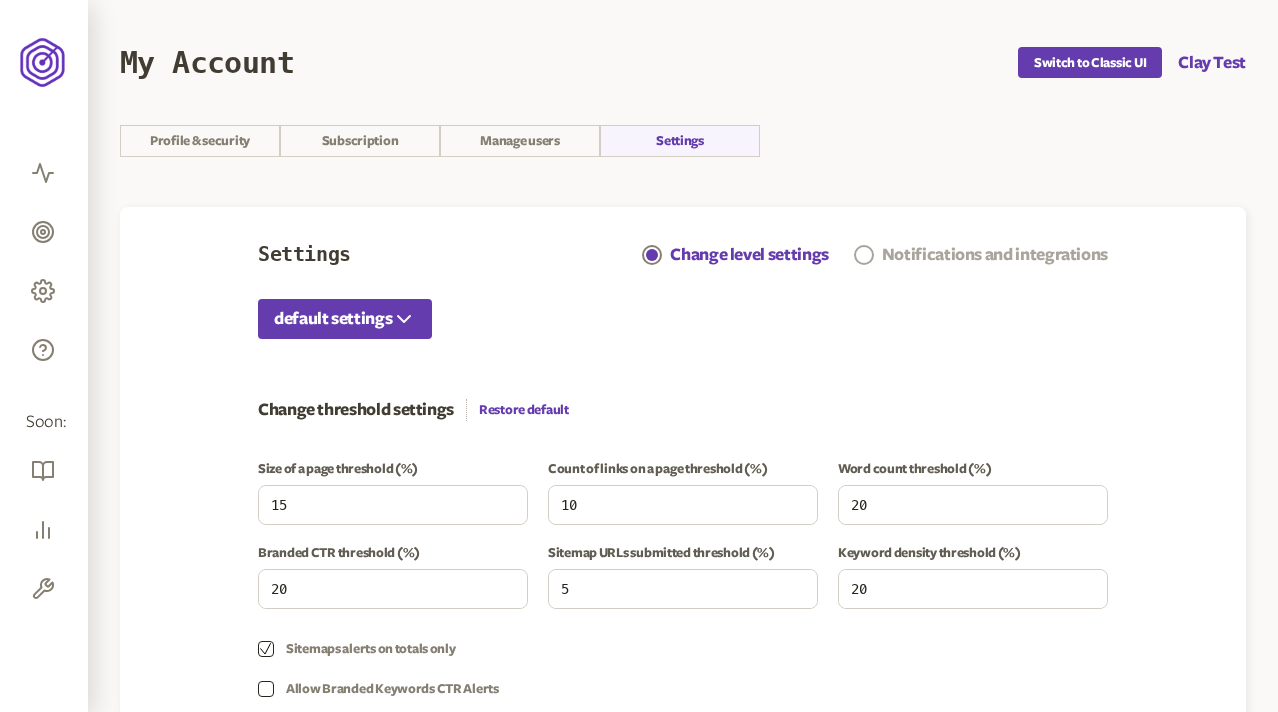 click on "Notifications and integrations" at bounding box center (995, 255) 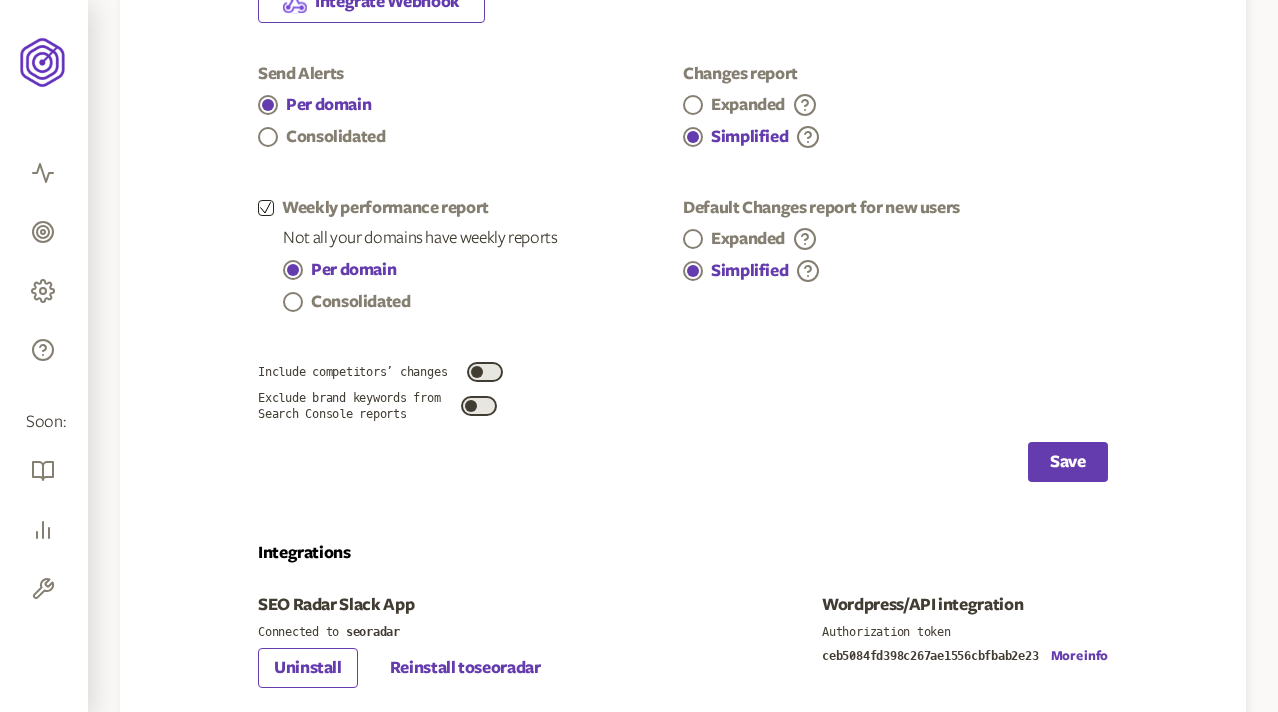scroll, scrollTop: 664, scrollLeft: 0, axis: vertical 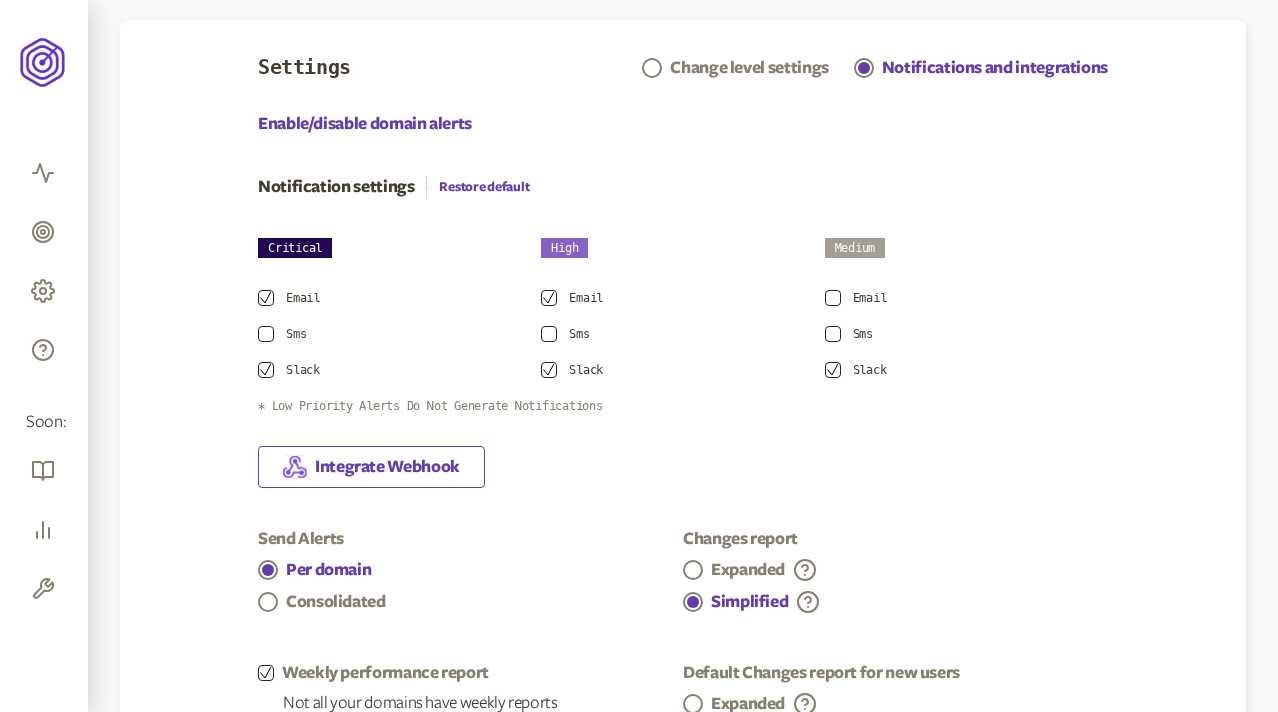 click on "Critical High Medium Email Email Email Sms Sms Sms Slack Slack Slack * Low Priority Alerts Do Not Generate Notifications" at bounding box center [683, 326] 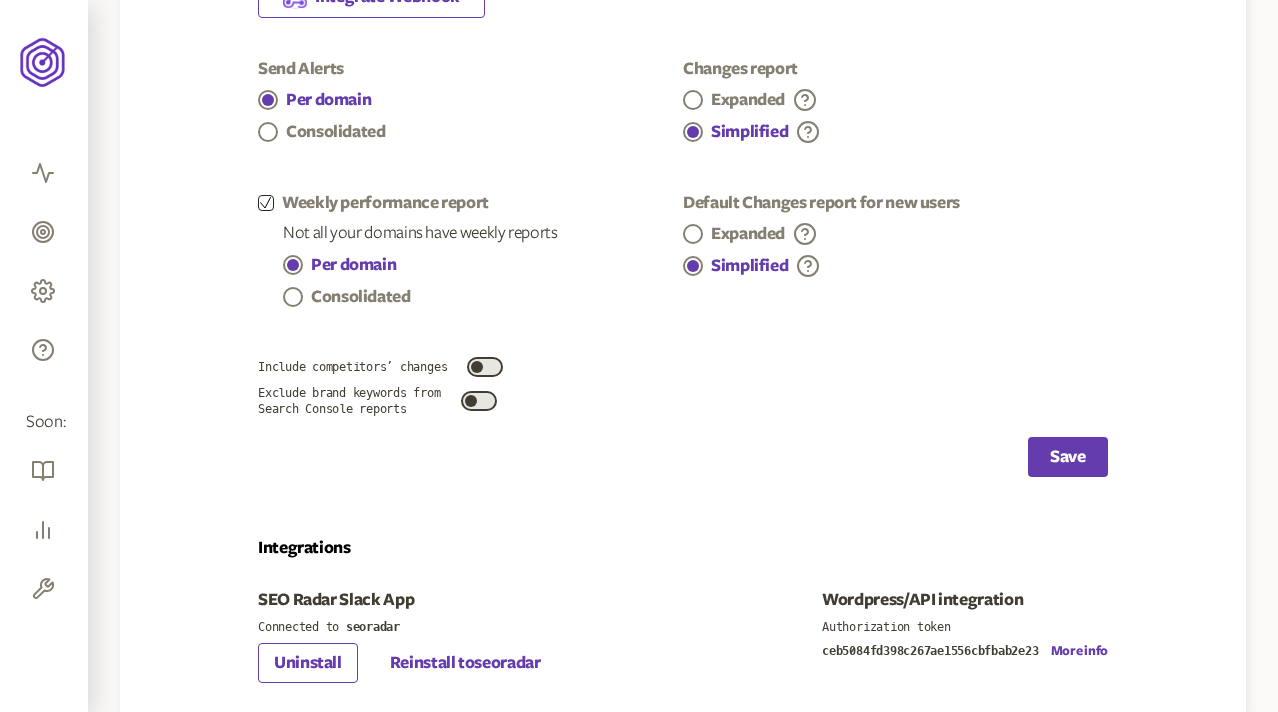 scroll, scrollTop: 664, scrollLeft: 0, axis: vertical 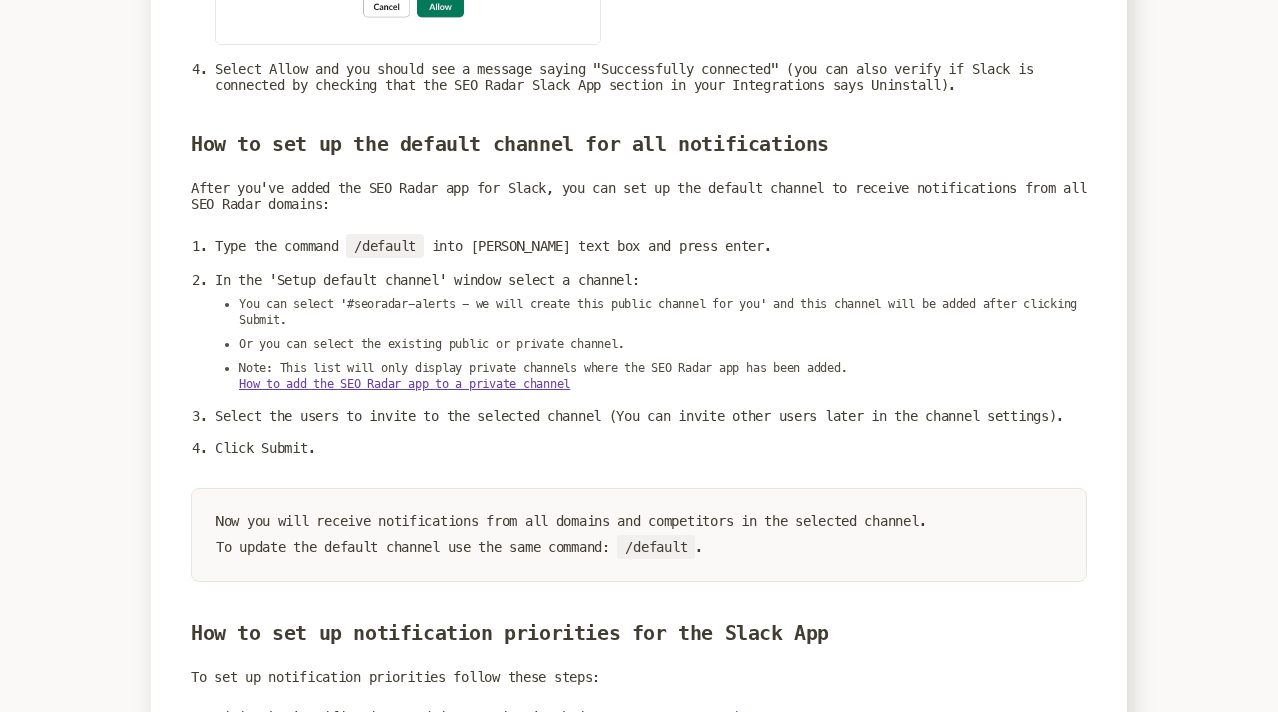 click on "Click Submit." at bounding box center (651, 448) 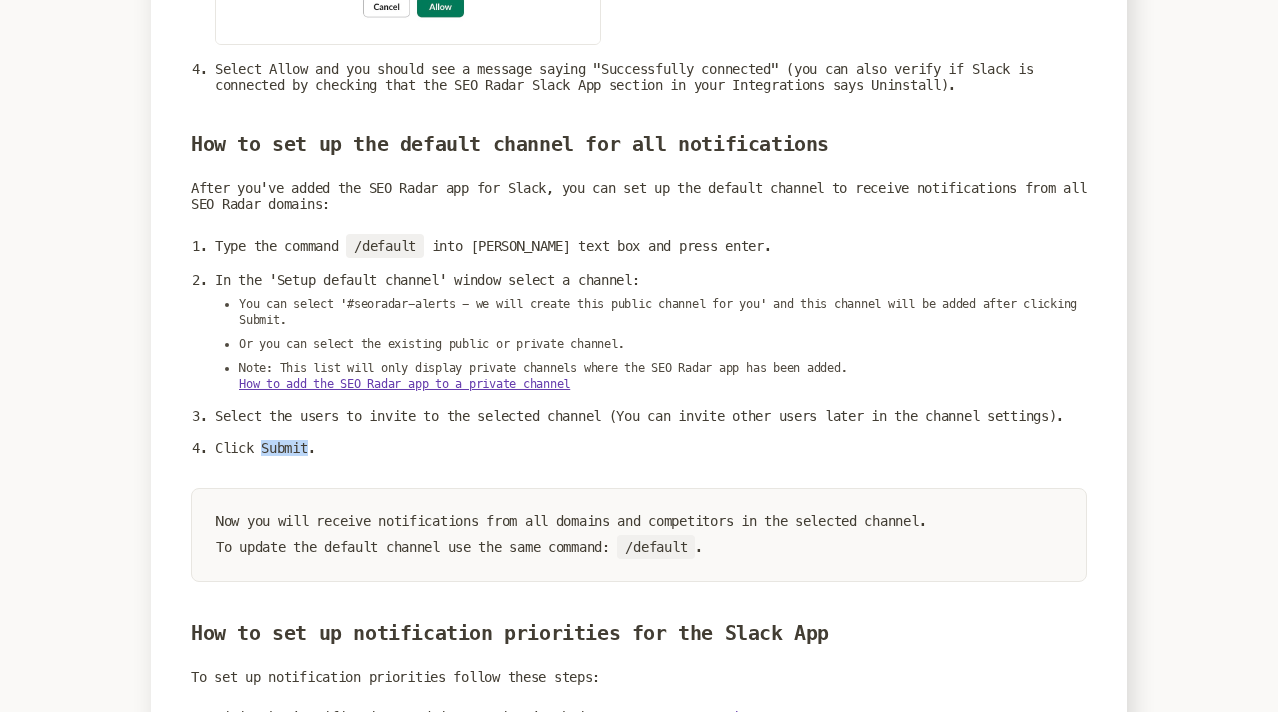 click on "Click Submit." at bounding box center (651, 448) 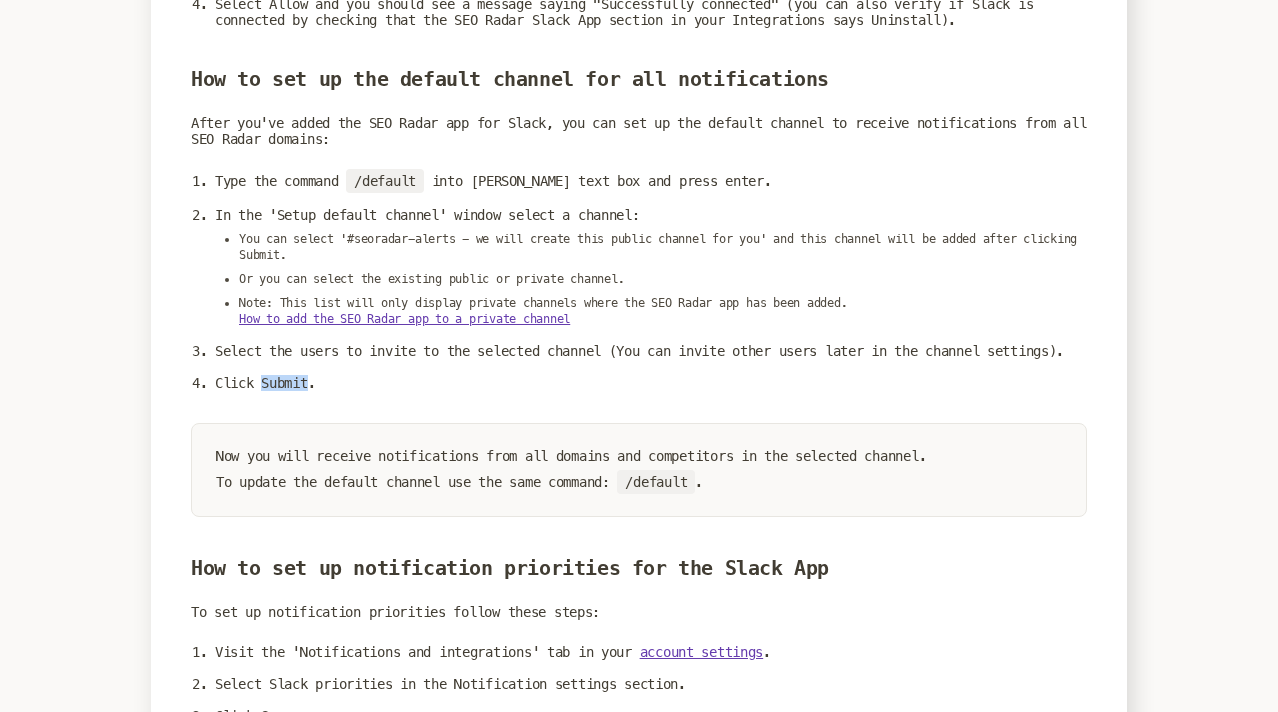 scroll, scrollTop: 1187, scrollLeft: 0, axis: vertical 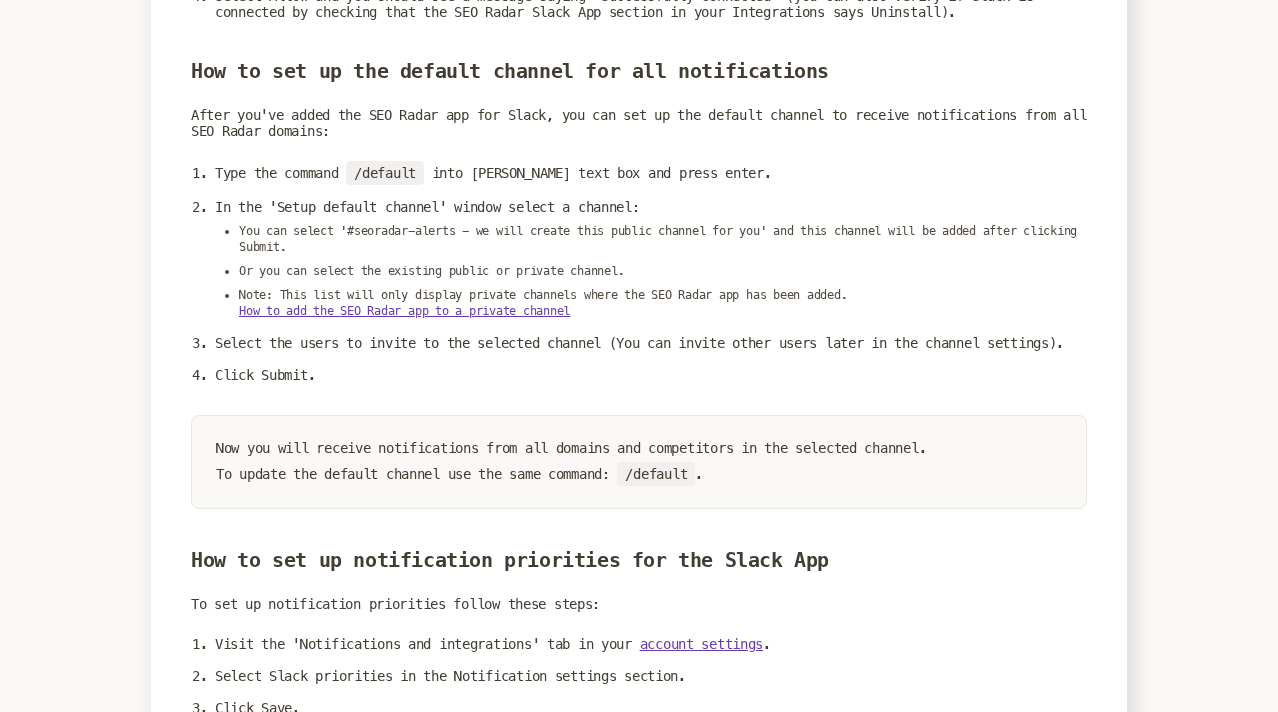 click on "You can select '#seoradar-alerts - we will create this public channel for you' and this channel will be added after clicking Submit. Or you can select the existing public or private channel. Note: This list will only display private channels where the SEO Radar app has been added.   How to add the SEO Radar app to a private channel" at bounding box center [651, 271] 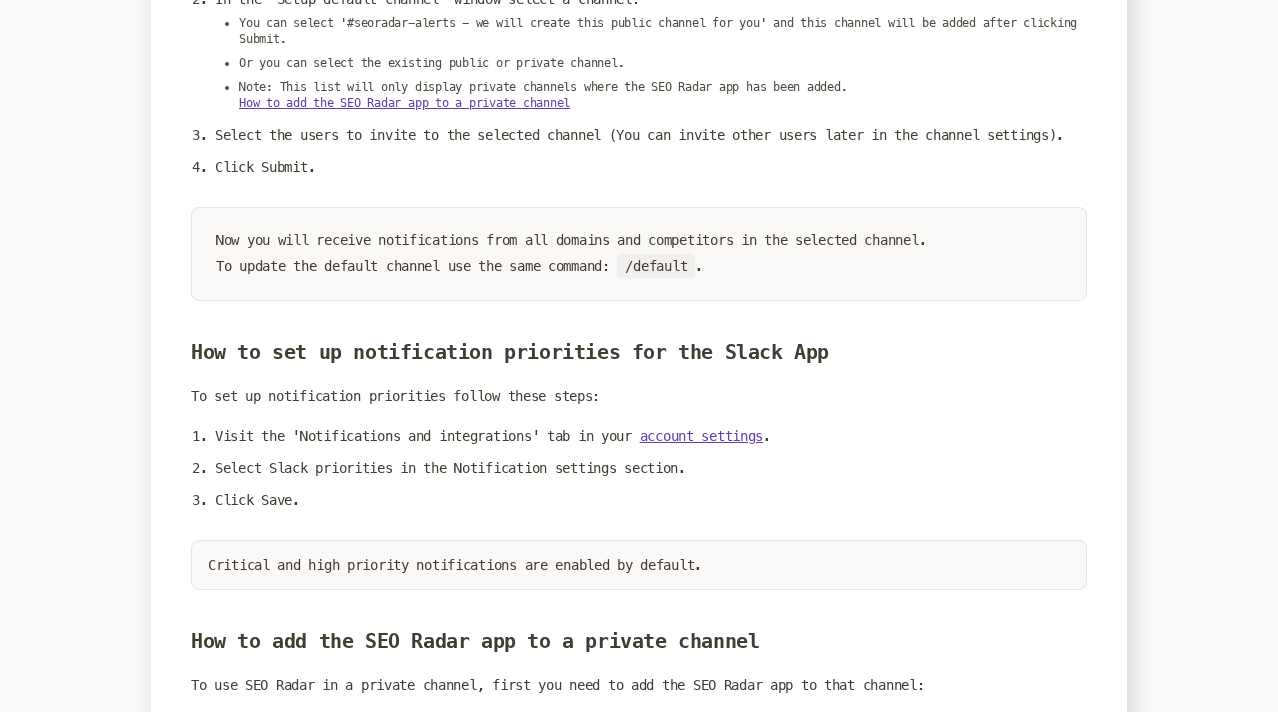 scroll, scrollTop: 1409, scrollLeft: 0, axis: vertical 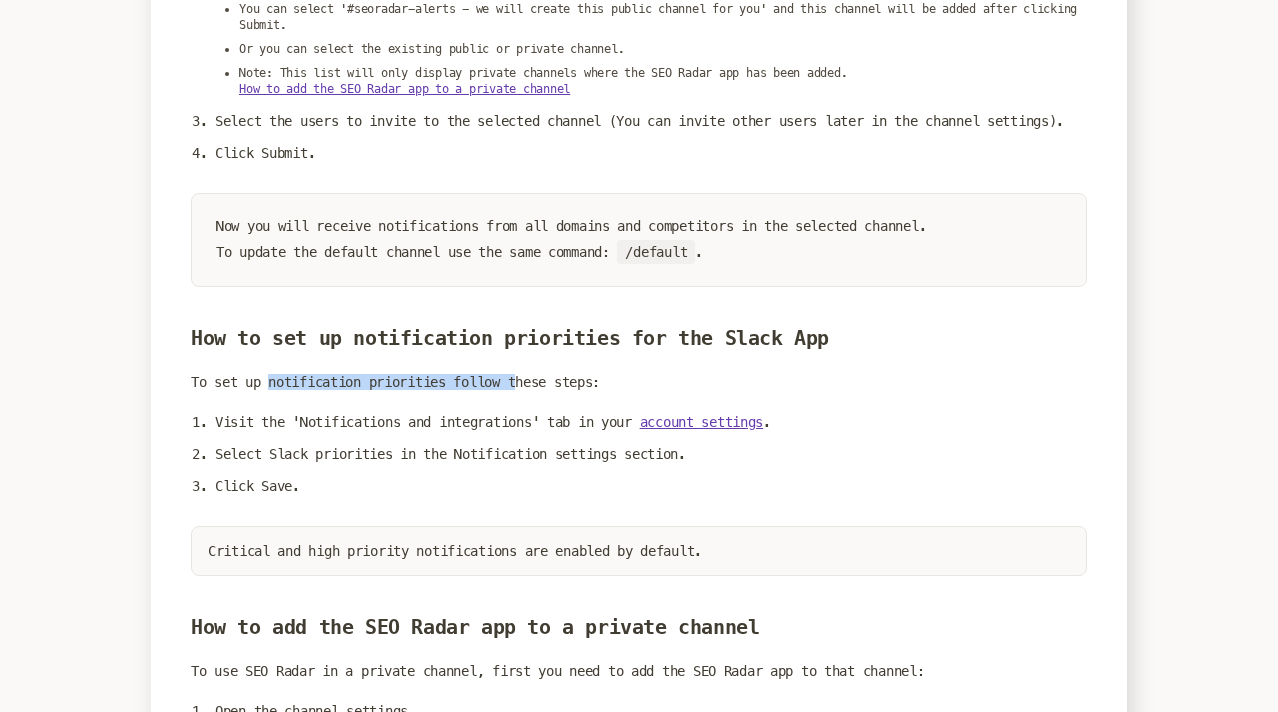 drag, startPoint x: 271, startPoint y: 399, endPoint x: 535, endPoint y: 399, distance: 264 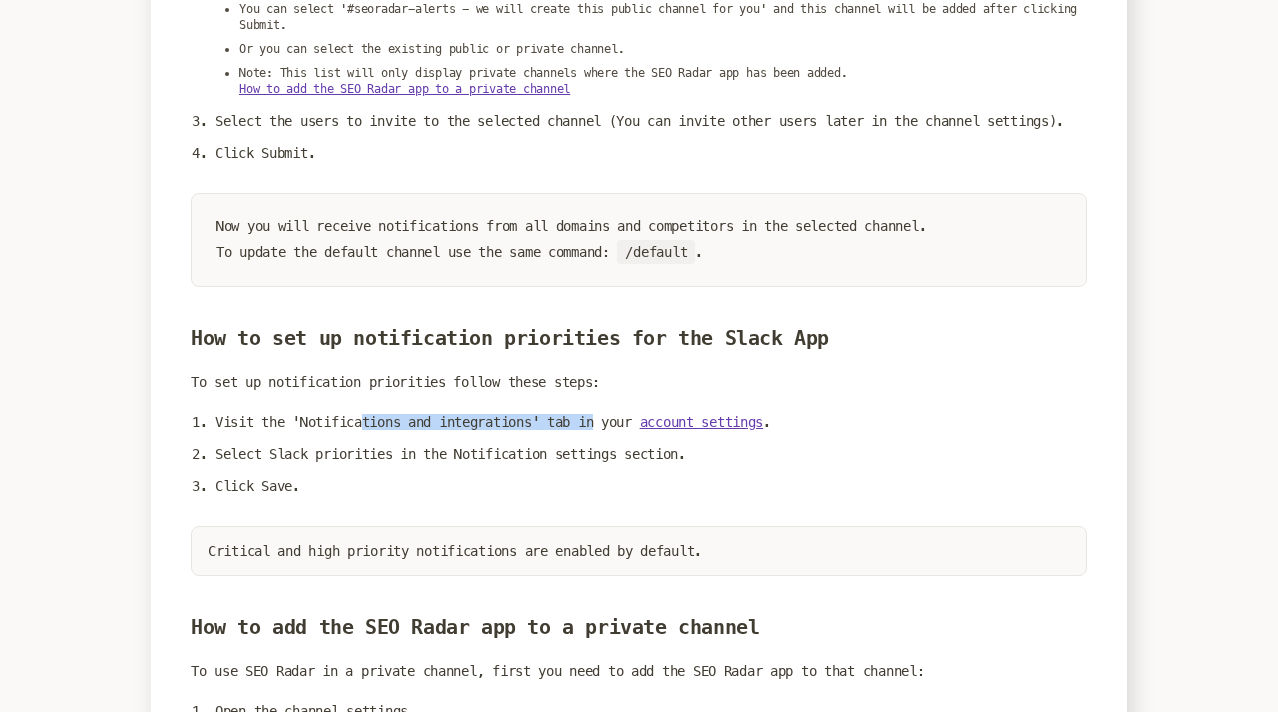 drag, startPoint x: 371, startPoint y: 433, endPoint x: 611, endPoint y: 433, distance: 240 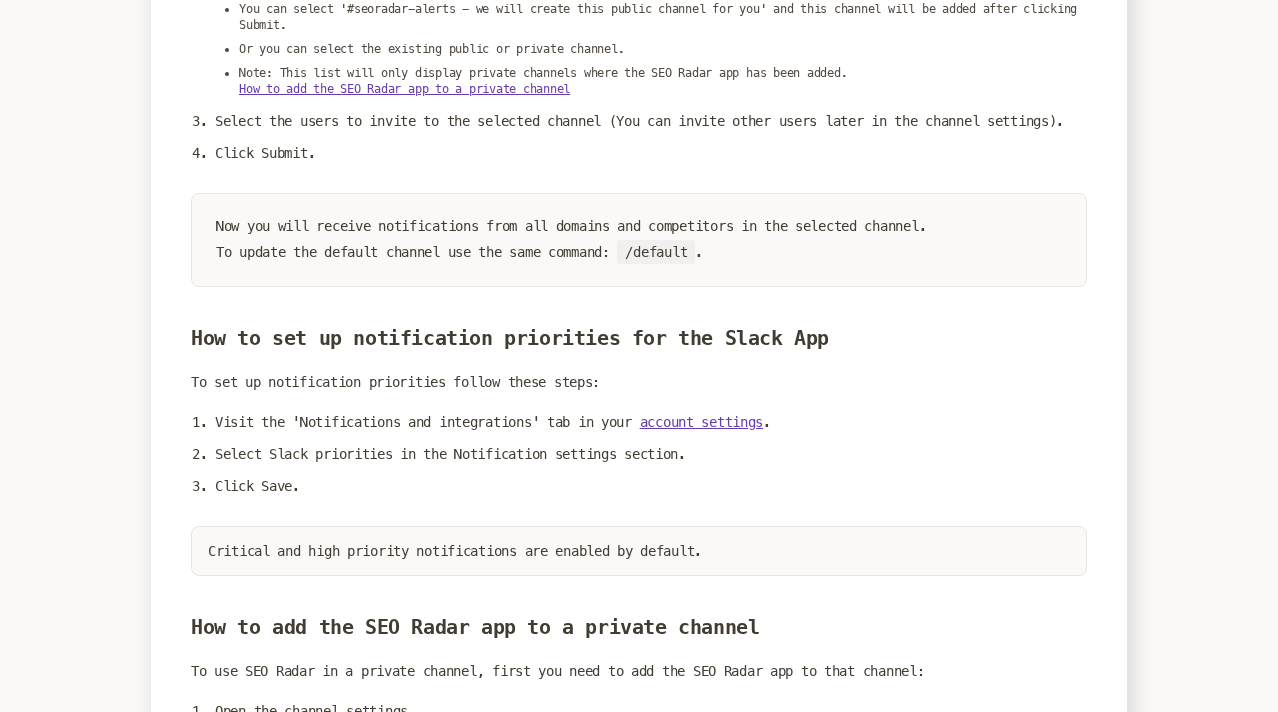 click on "Visit the 'Notifications and integrations' tab in your   account settings ." at bounding box center [651, 422] 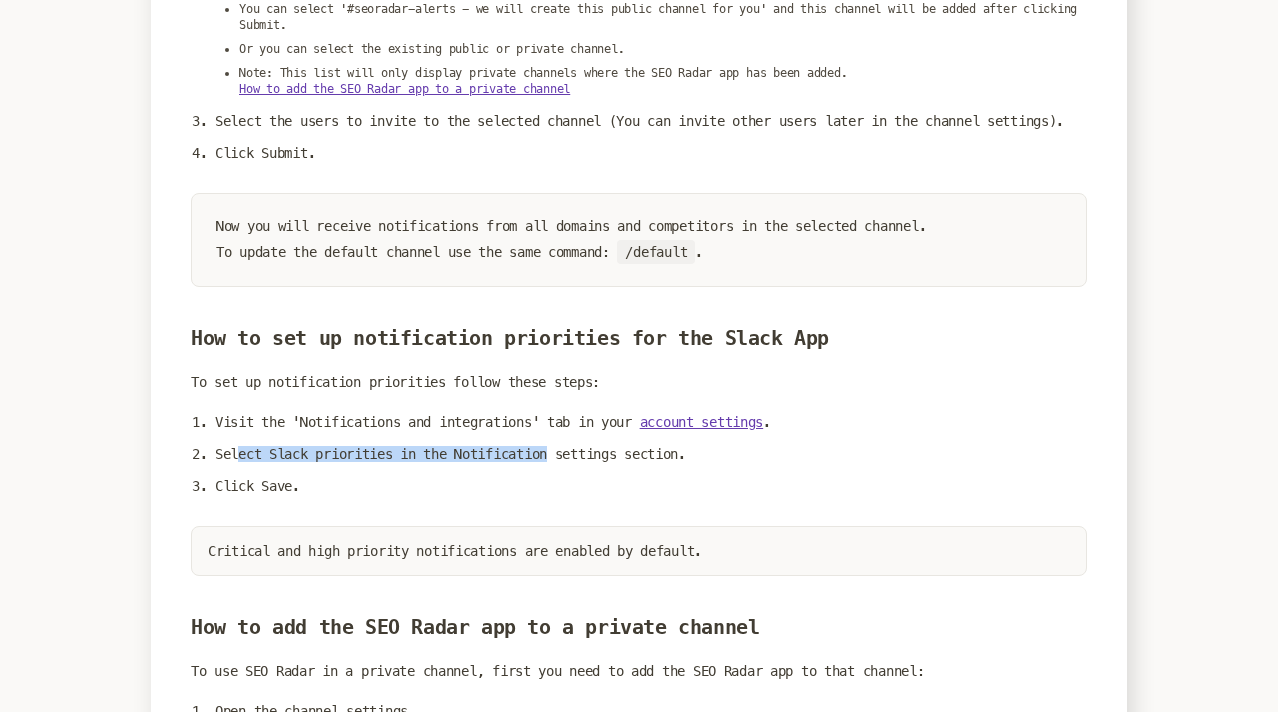 drag, startPoint x: 242, startPoint y: 466, endPoint x: 563, endPoint y: 469, distance: 321.014 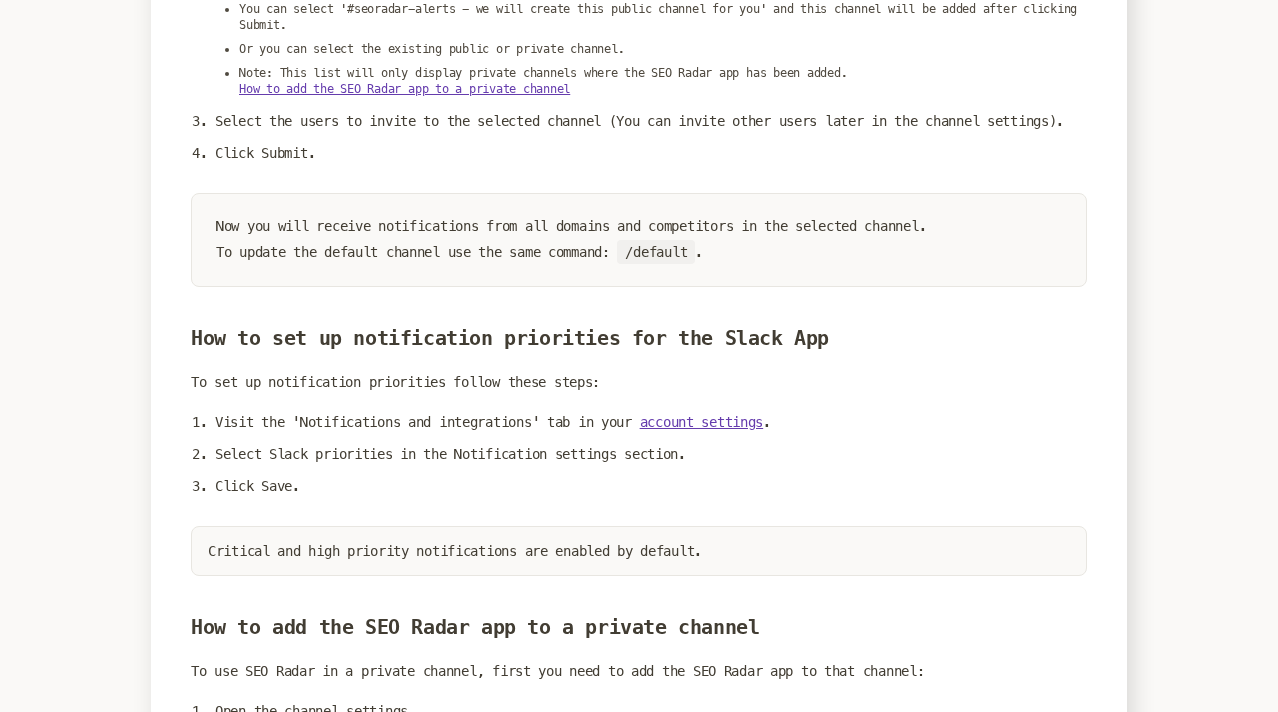 click on "Select Slack priorities in the Notification settings section." at bounding box center [651, 454] 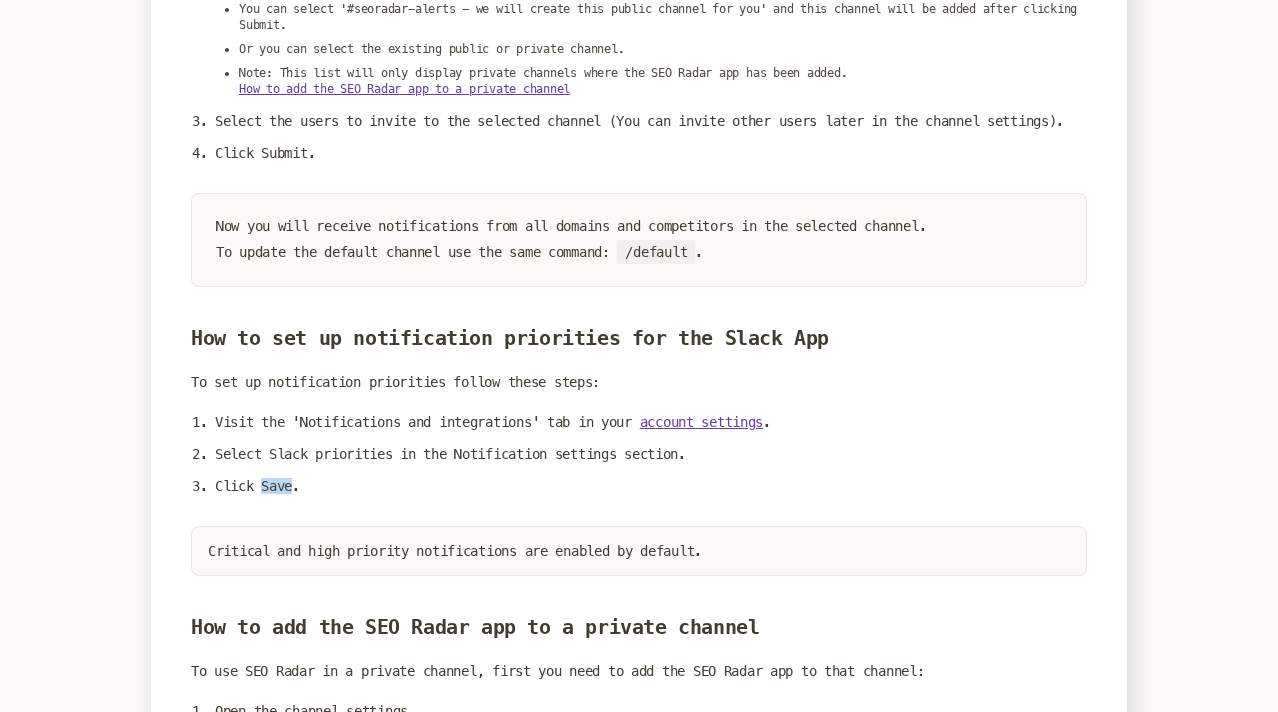 click on "Click Save." at bounding box center (651, 486) 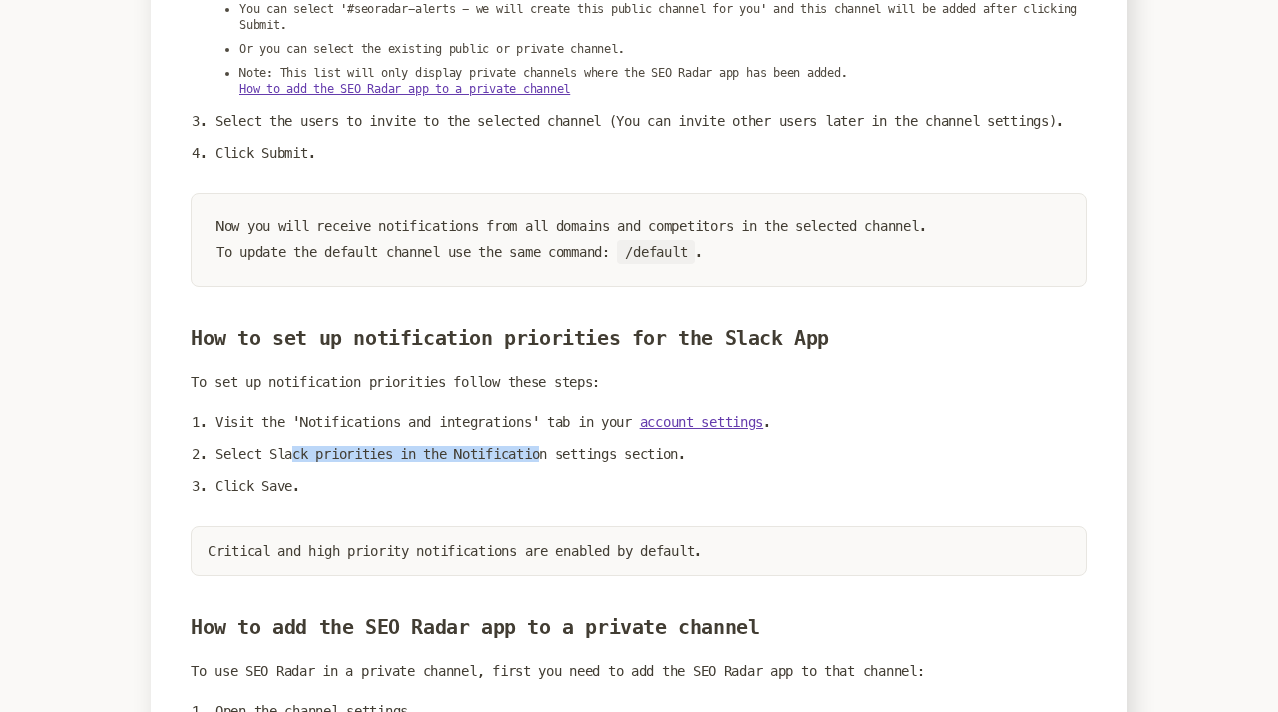 drag, startPoint x: 295, startPoint y: 467, endPoint x: 556, endPoint y: 470, distance: 261.01724 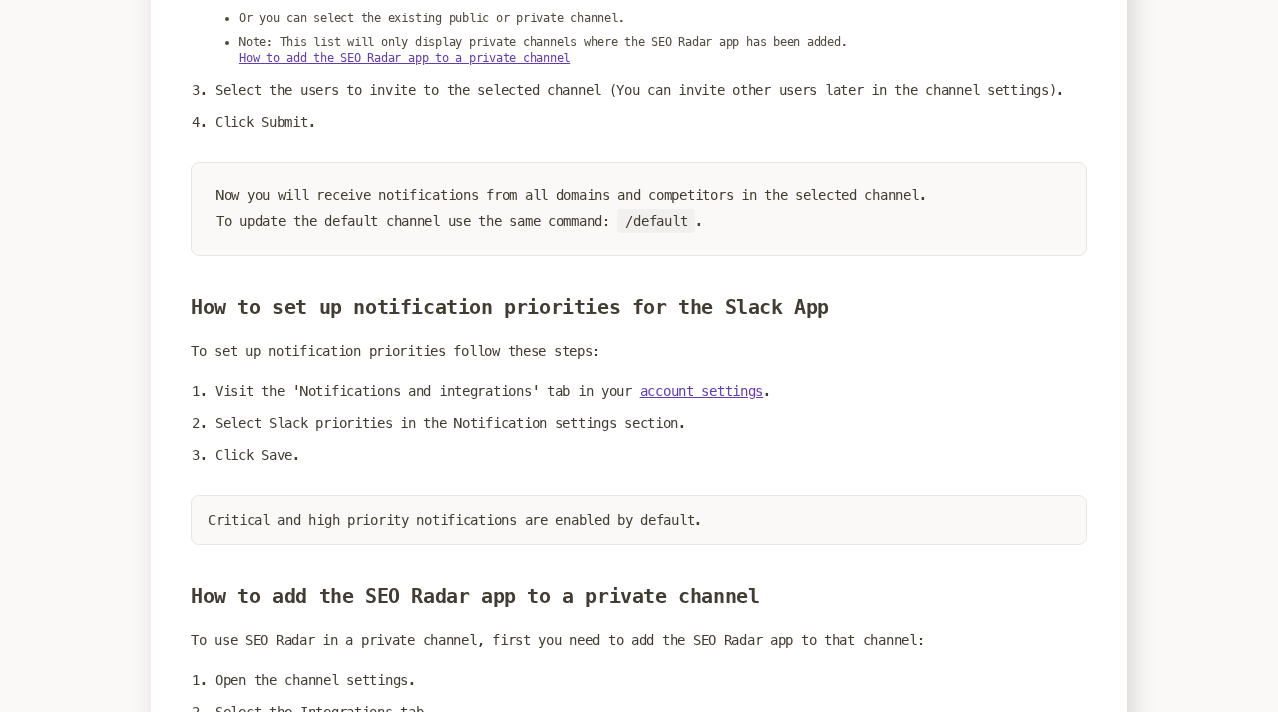 scroll, scrollTop: 1442, scrollLeft: 0, axis: vertical 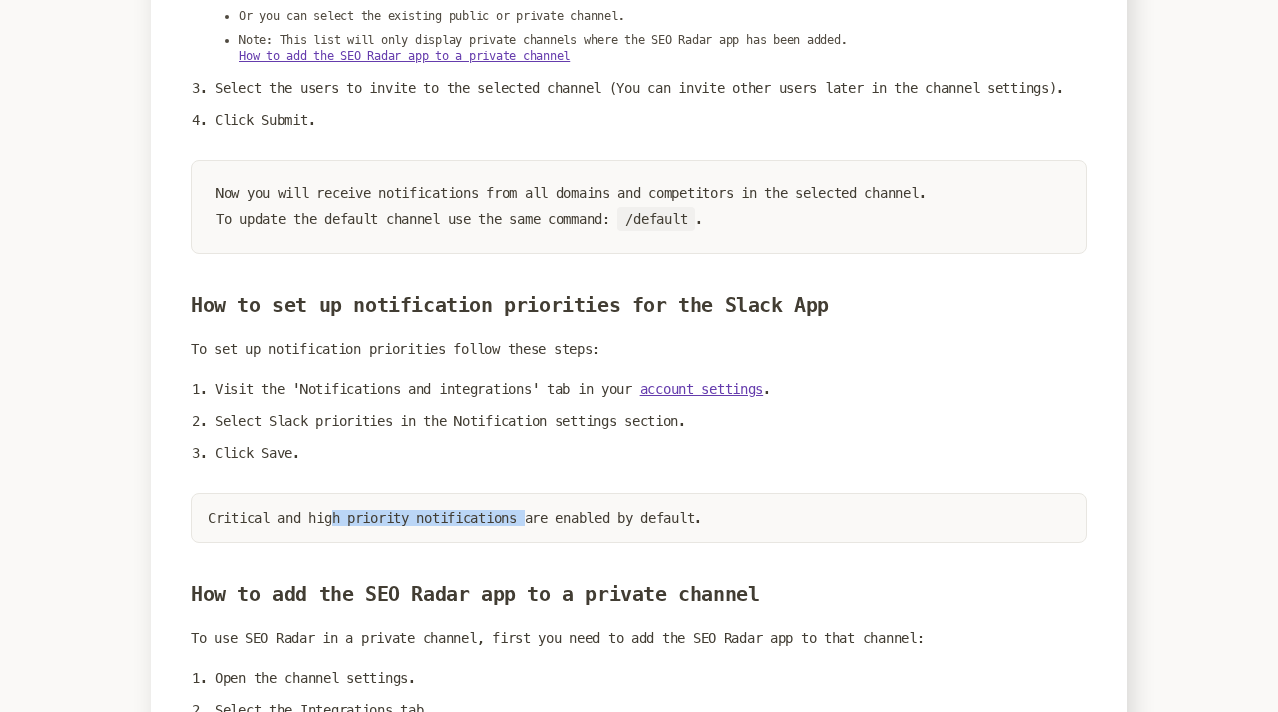 drag, startPoint x: 339, startPoint y: 534, endPoint x: 545, endPoint y: 534, distance: 206 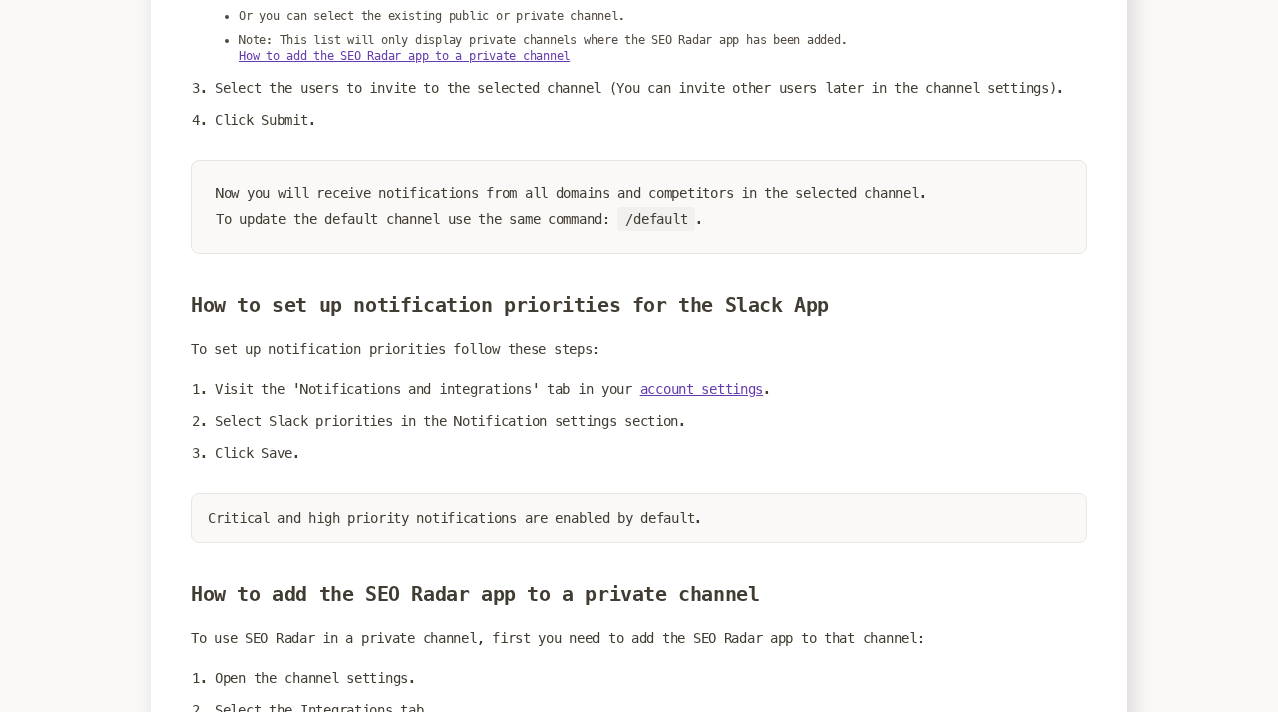 click on "Critical and high priority notifications are enabled by default." at bounding box center [639, 518] 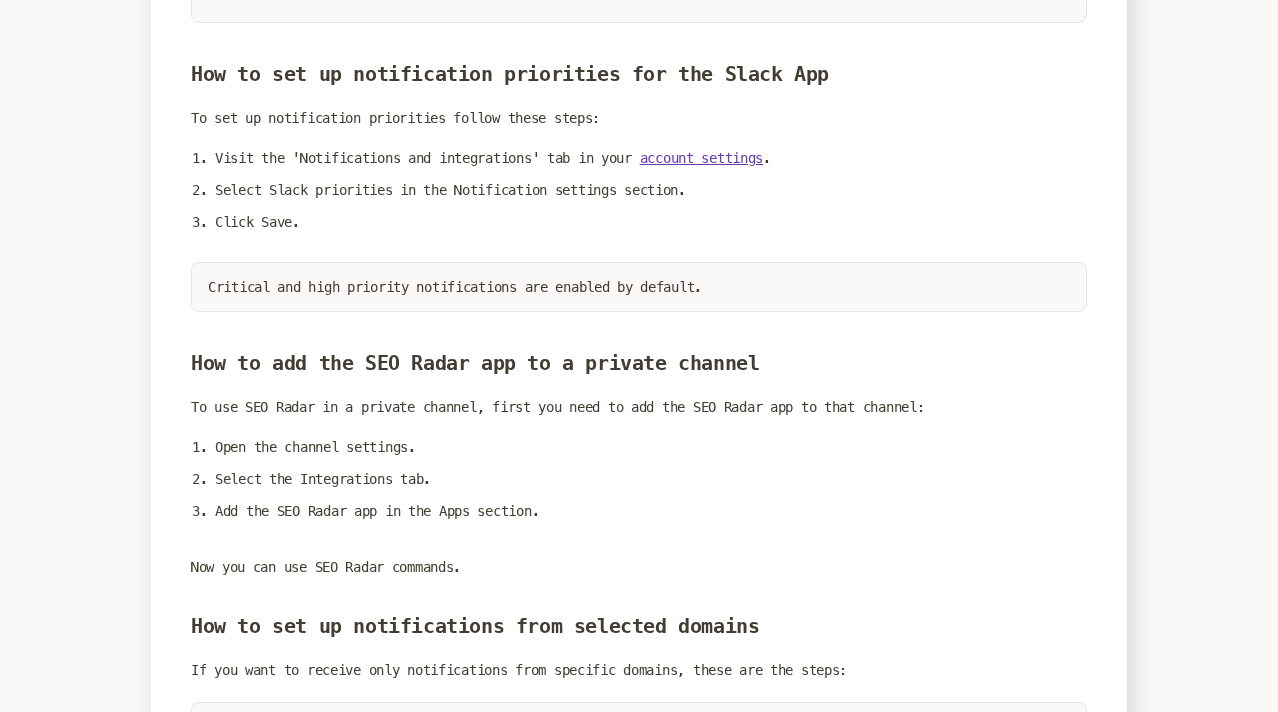 scroll, scrollTop: 1676, scrollLeft: 0, axis: vertical 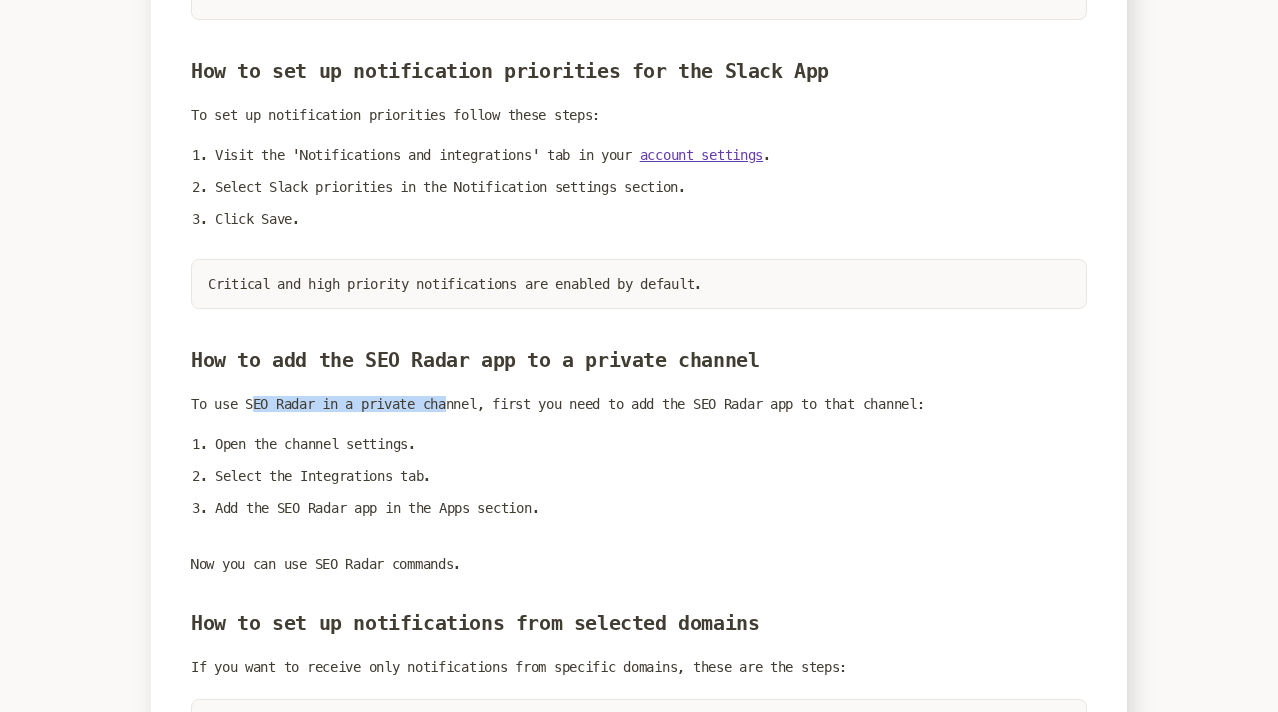 drag, startPoint x: 256, startPoint y: 420, endPoint x: 457, endPoint y: 420, distance: 201 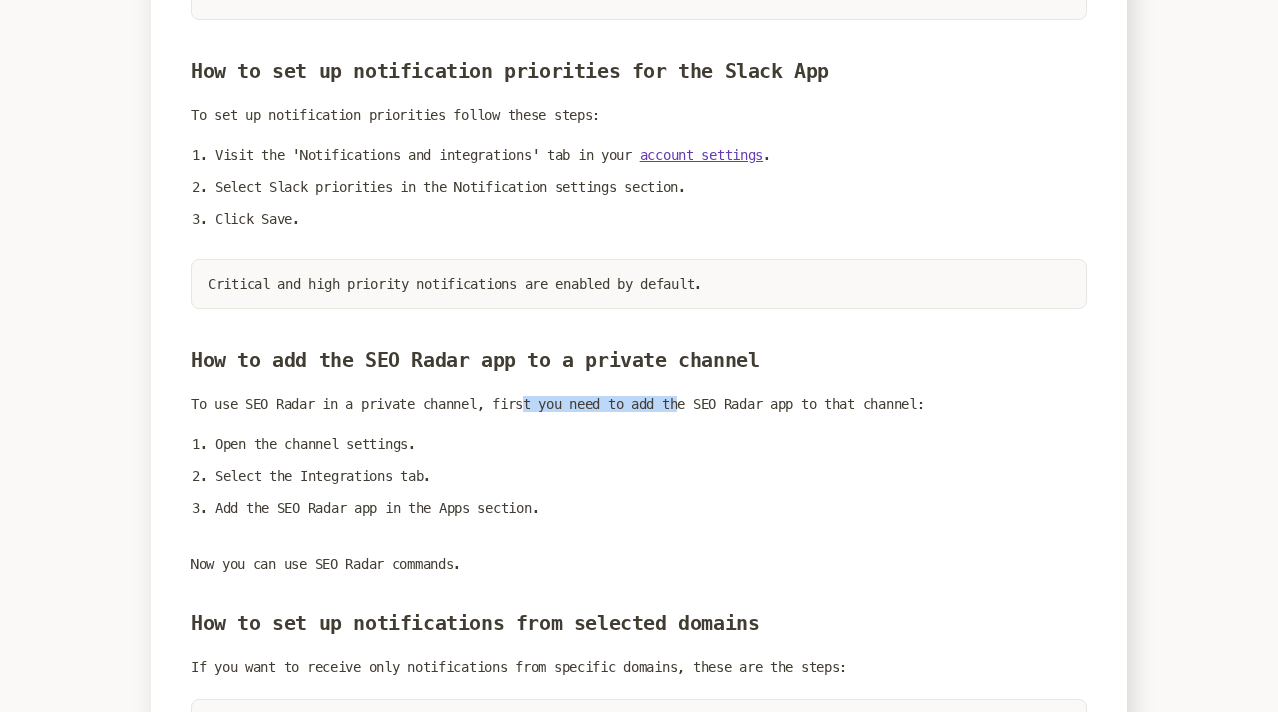 drag, startPoint x: 540, startPoint y: 417, endPoint x: 701, endPoint y: 423, distance: 161.11176 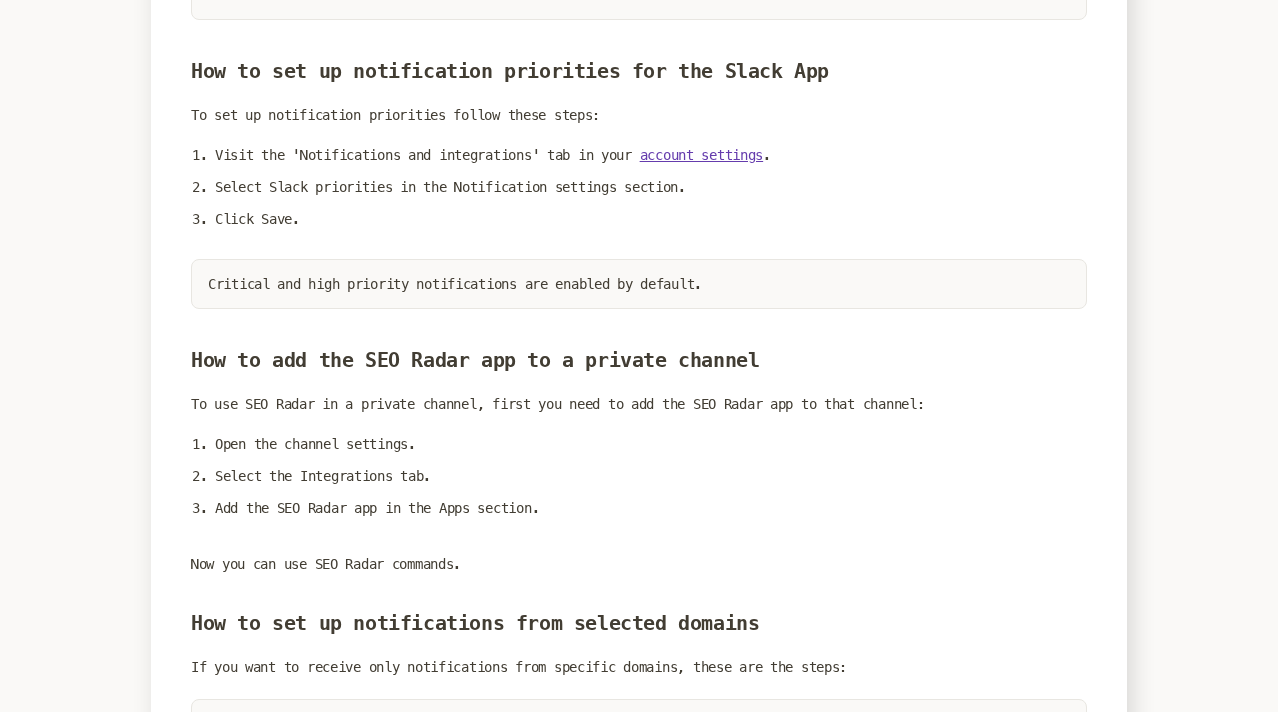 click on "To use SEO Radar in a private channel, first you need to add the SEO Radar app to that channel:" at bounding box center (639, 404) 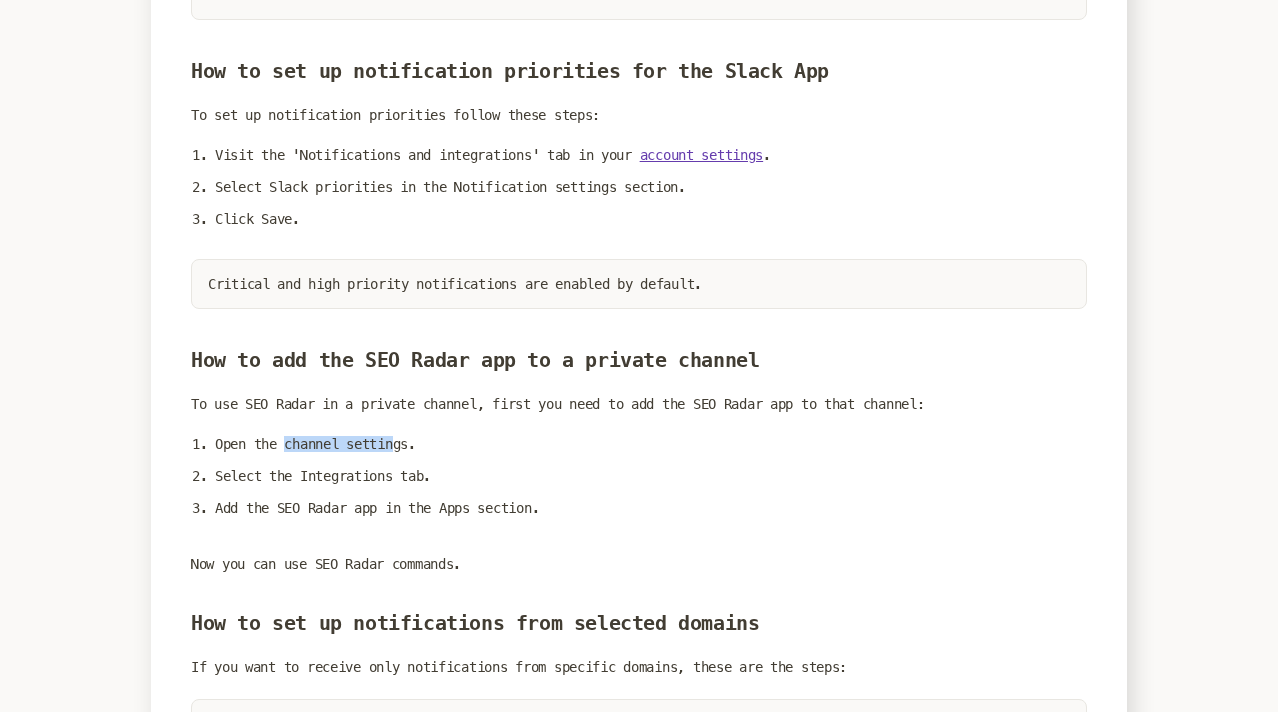 drag, startPoint x: 403, startPoint y: 463, endPoint x: 287, endPoint y: 463, distance: 116 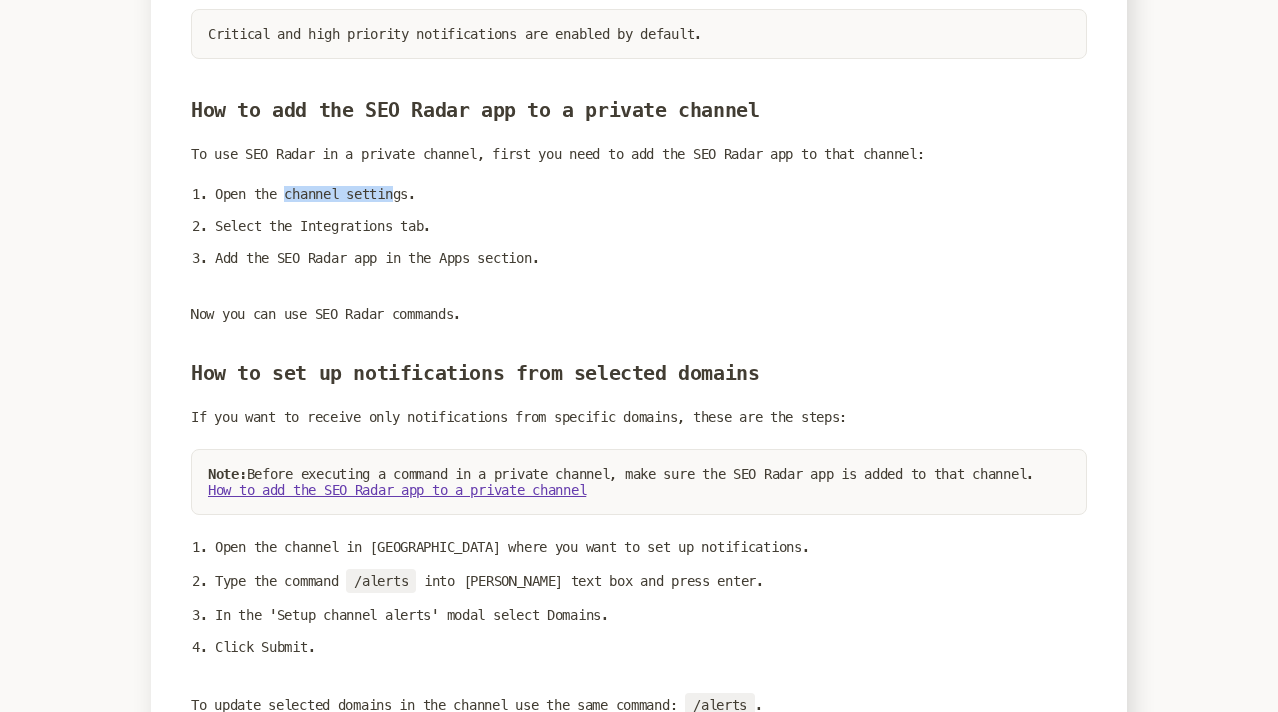 scroll, scrollTop: 1939, scrollLeft: 0, axis: vertical 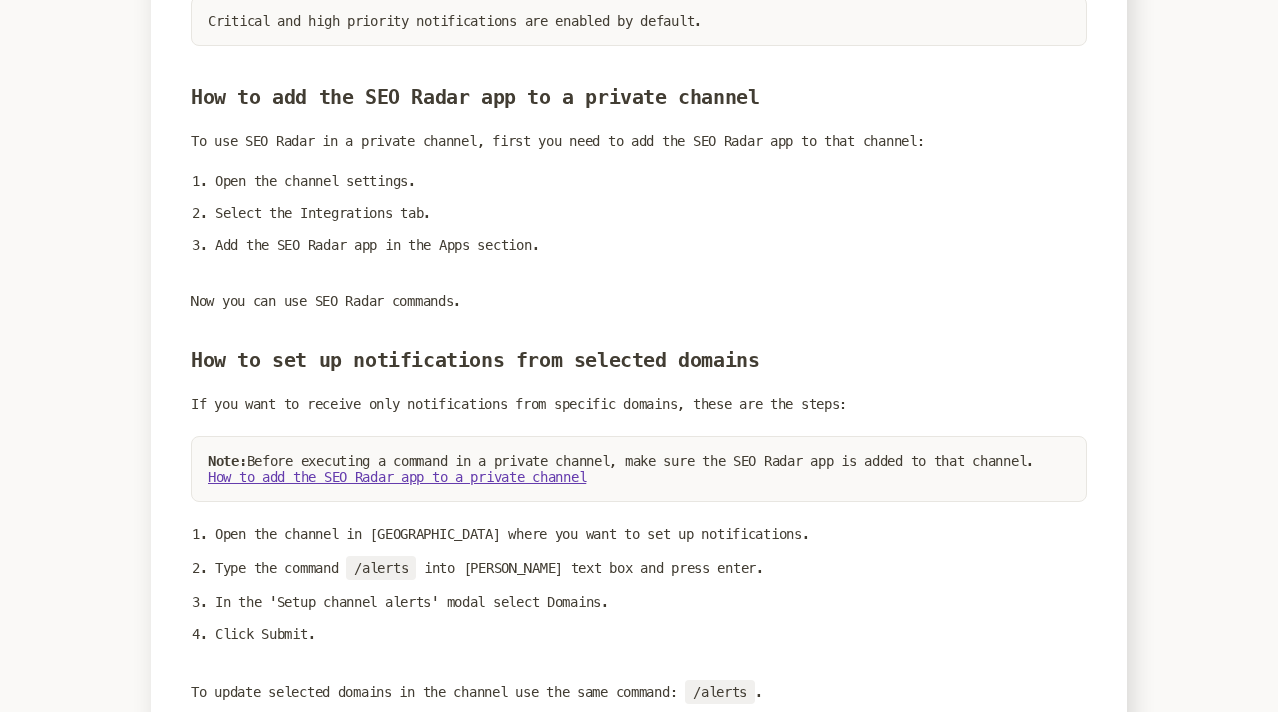 click on "How to add the SEO Radar app to a private channel To use SEO Radar in a private channel, first you need to add the SEO Radar app to that channel: Open the channel settings. Select the Integrations tab. Add the SEO Radar app in the Apps section. Now you can use SEO Radar commands." at bounding box center [639, 197] 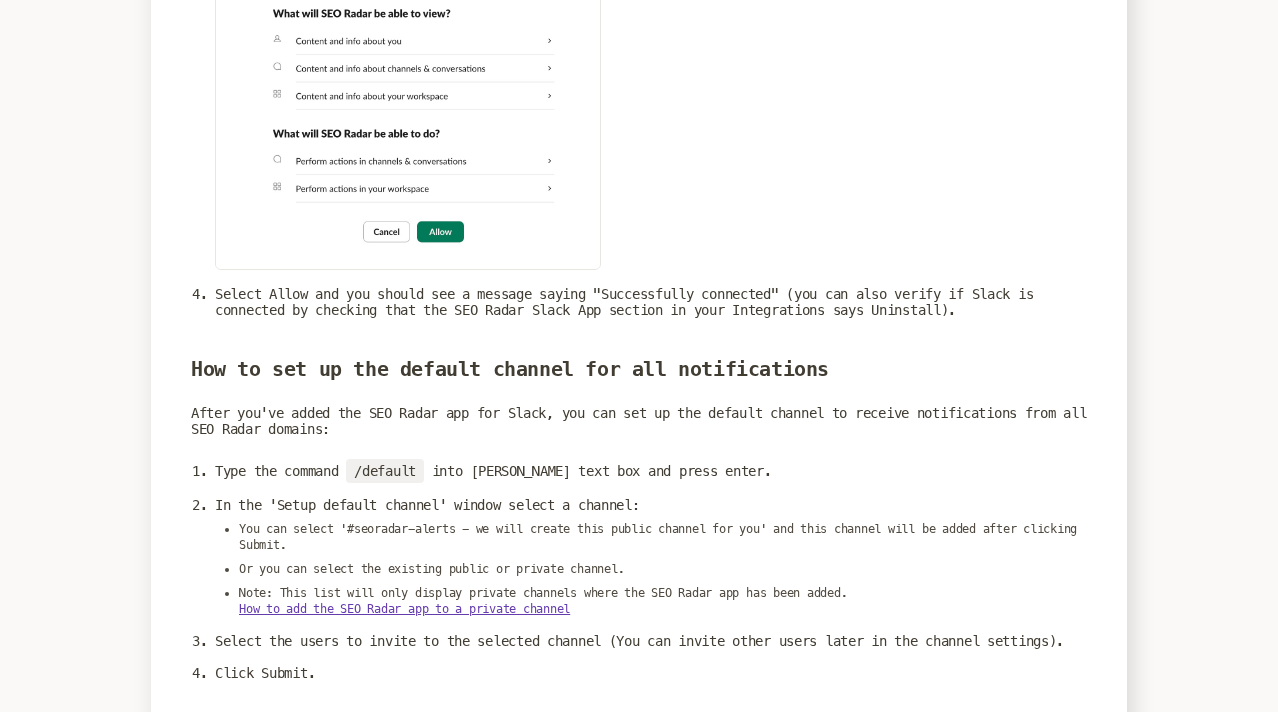 scroll, scrollTop: 894, scrollLeft: 0, axis: vertical 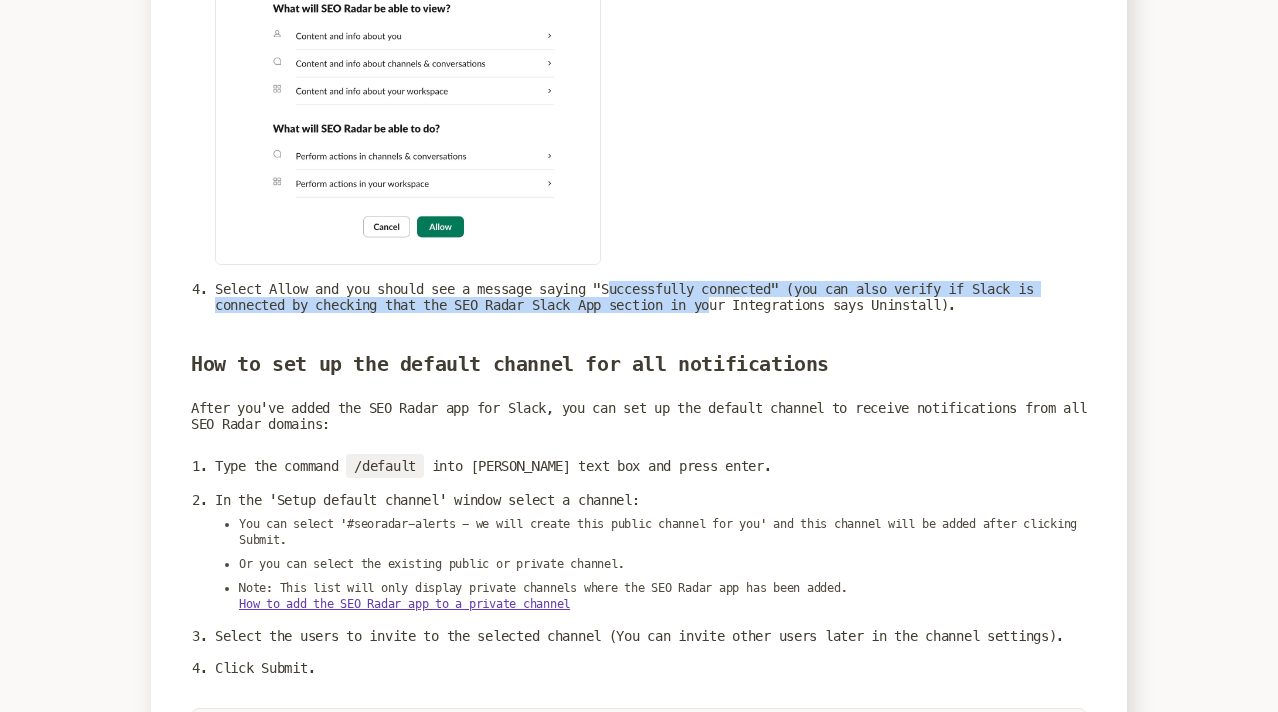 drag, startPoint x: 738, startPoint y: 303, endPoint x: 631, endPoint y: 295, distance: 107.298645 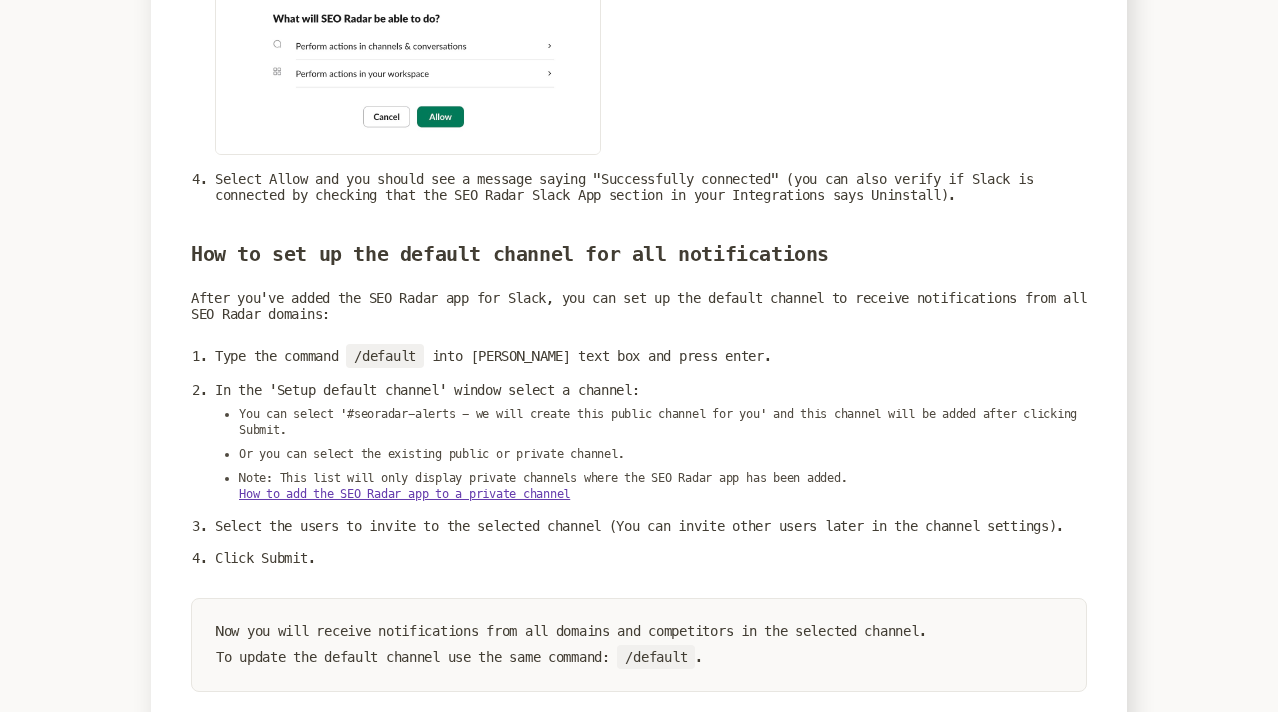 scroll, scrollTop: 1025, scrollLeft: 0, axis: vertical 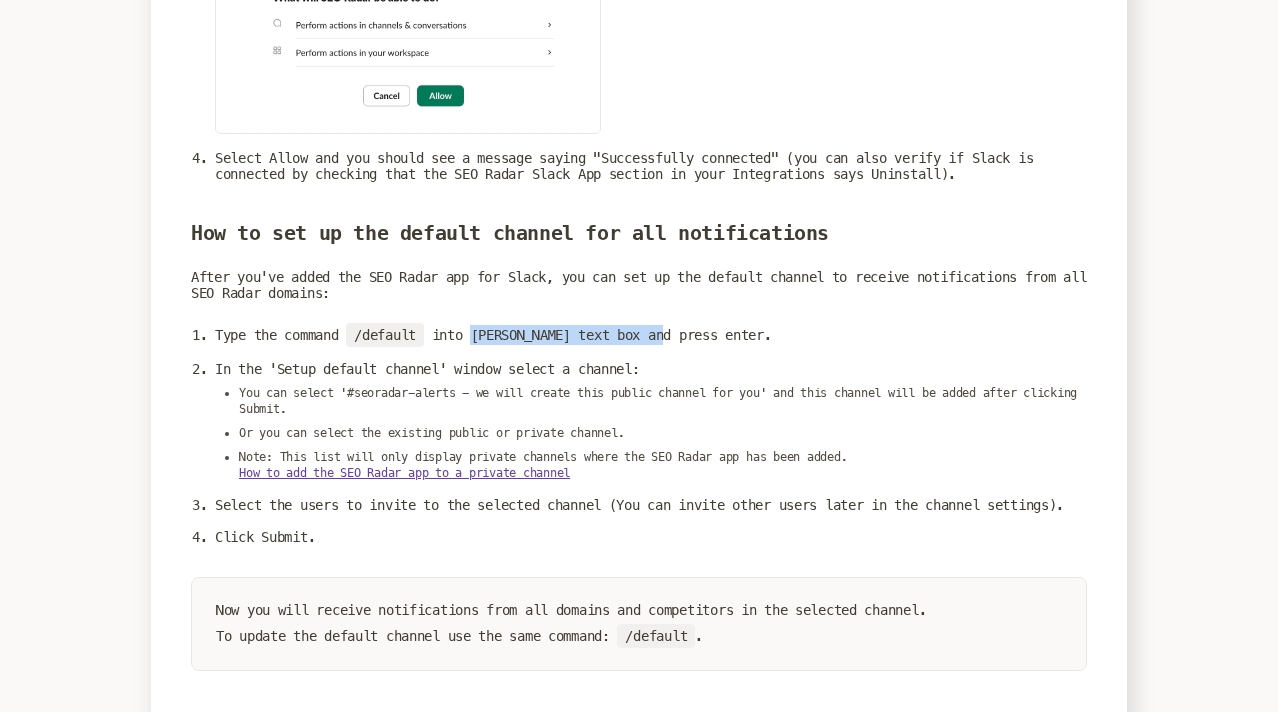 drag, startPoint x: 691, startPoint y: 338, endPoint x: 484, endPoint y: 337, distance: 207.00241 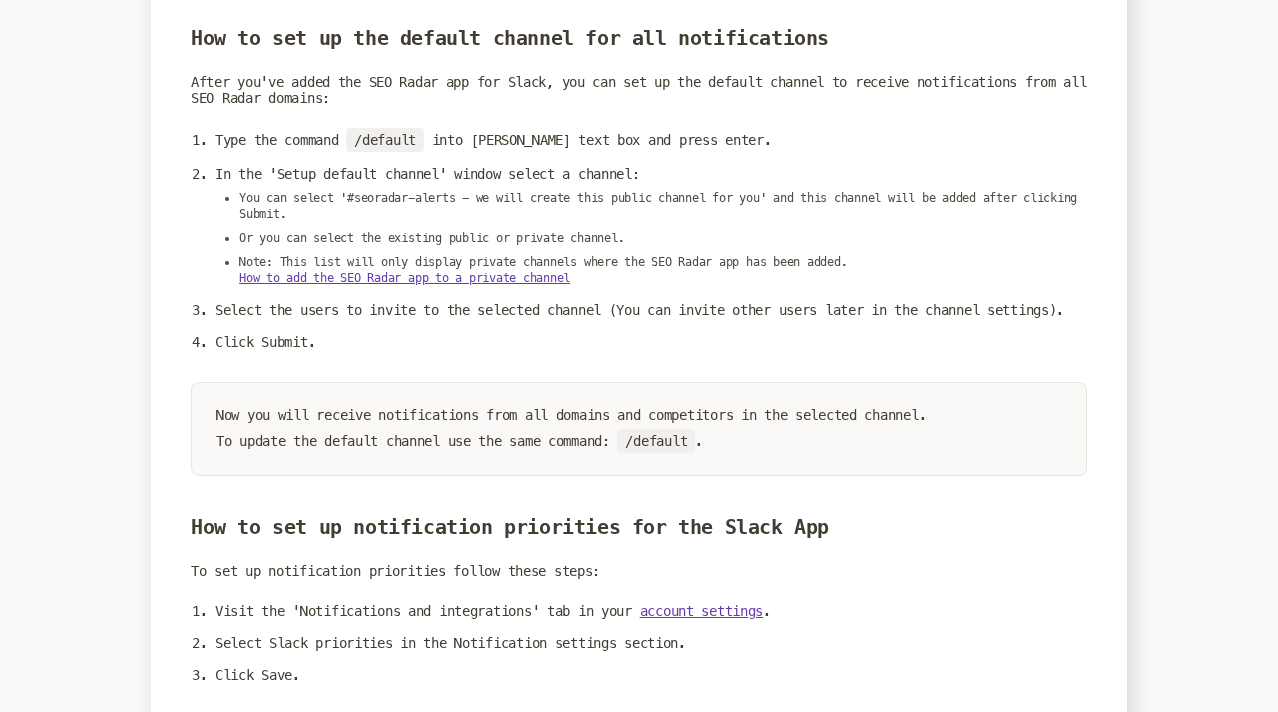 scroll, scrollTop: 1229, scrollLeft: 0, axis: vertical 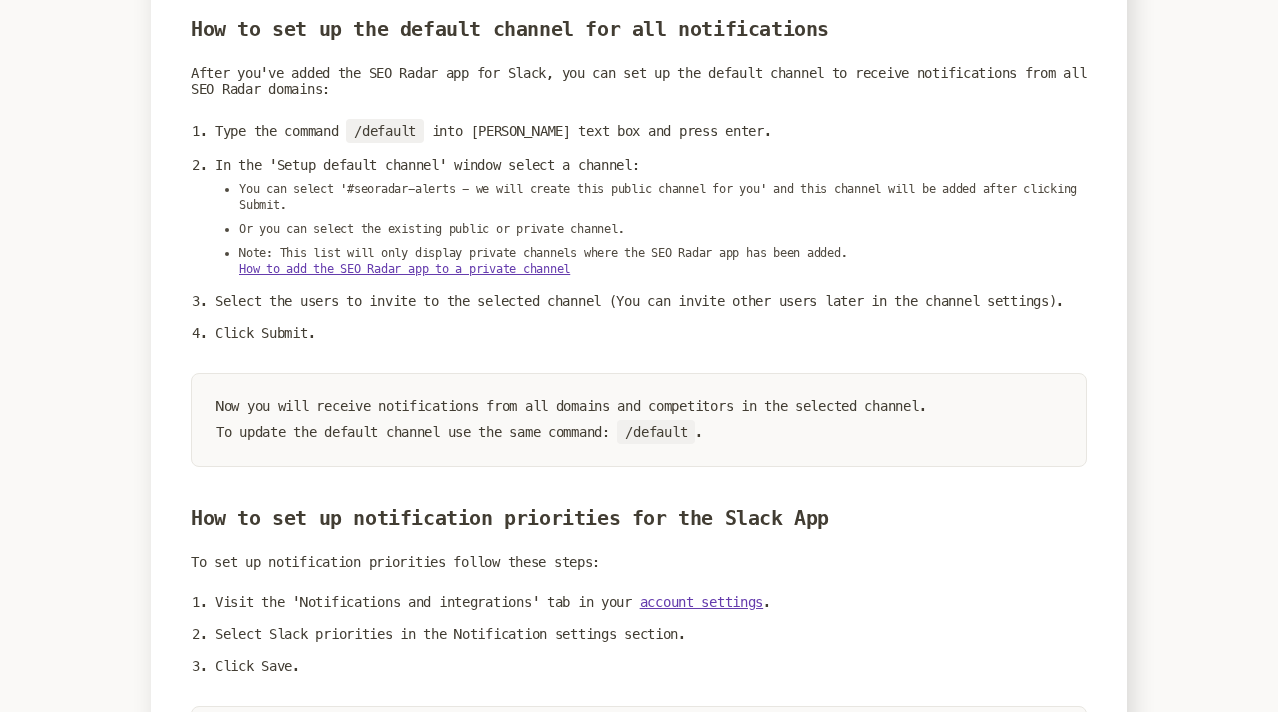 click on "Click Submit." at bounding box center [651, 333] 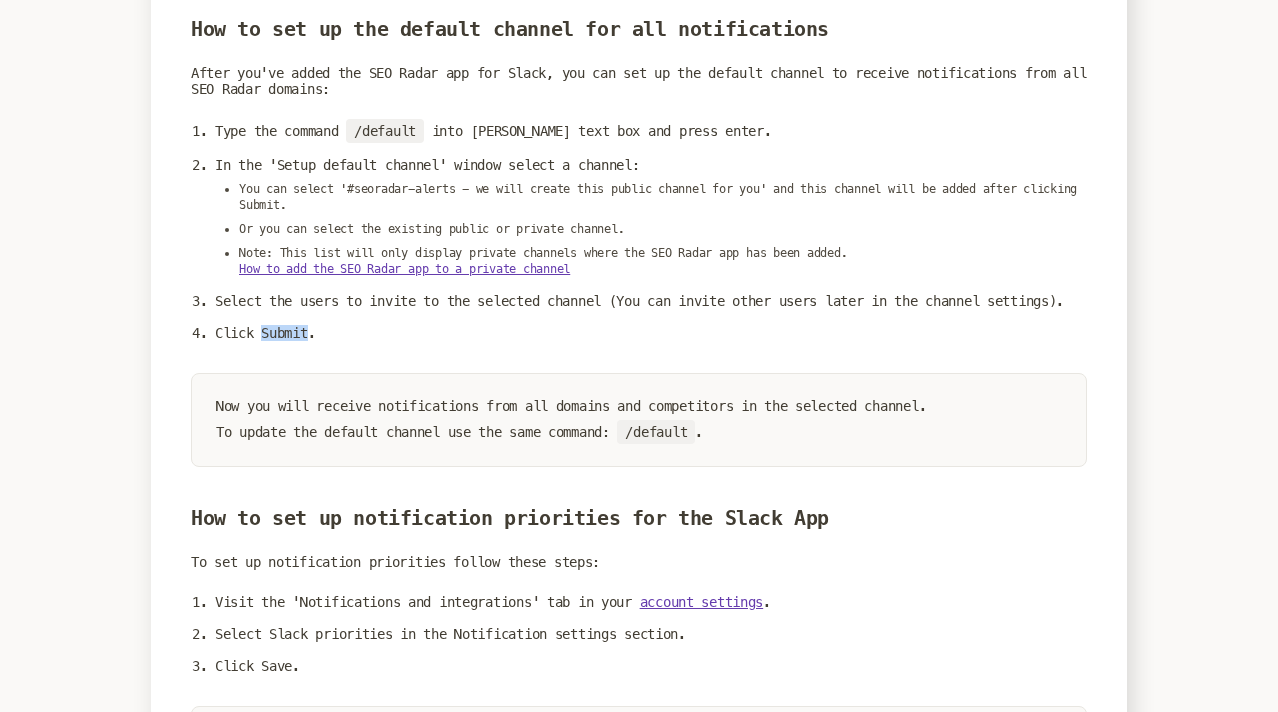 click on "Click Submit." at bounding box center [651, 333] 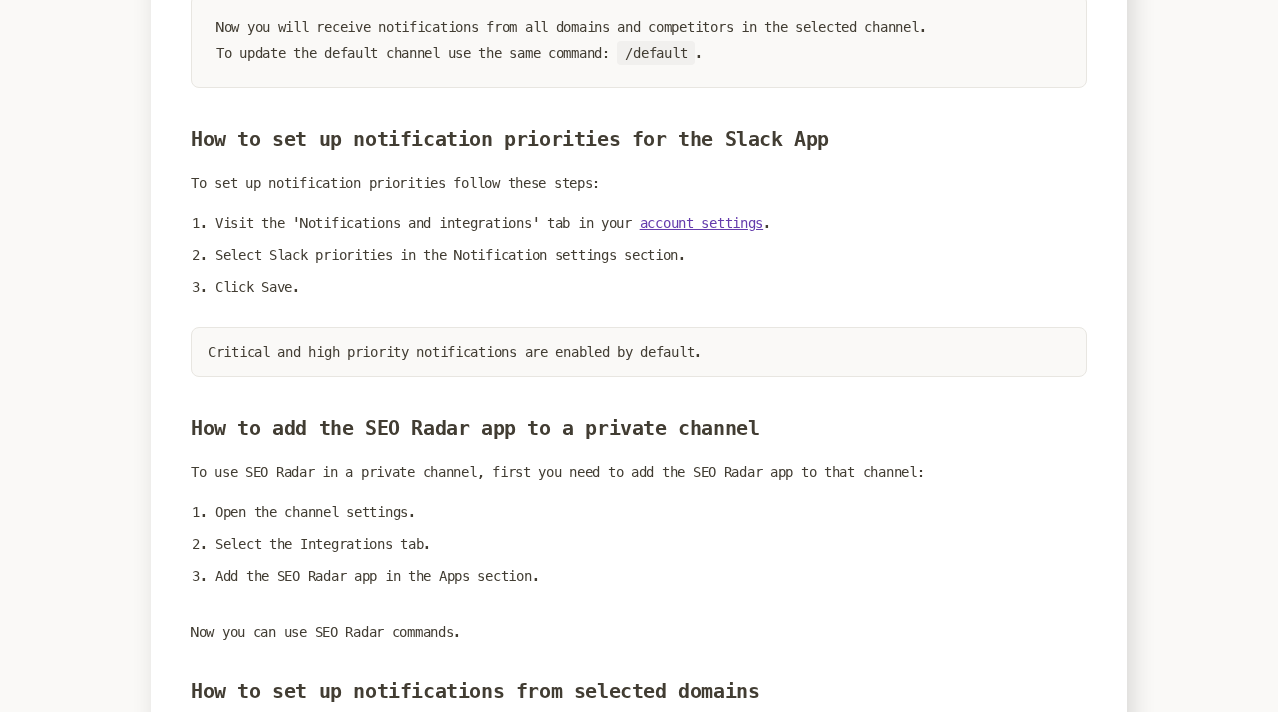 scroll, scrollTop: 1610, scrollLeft: 0, axis: vertical 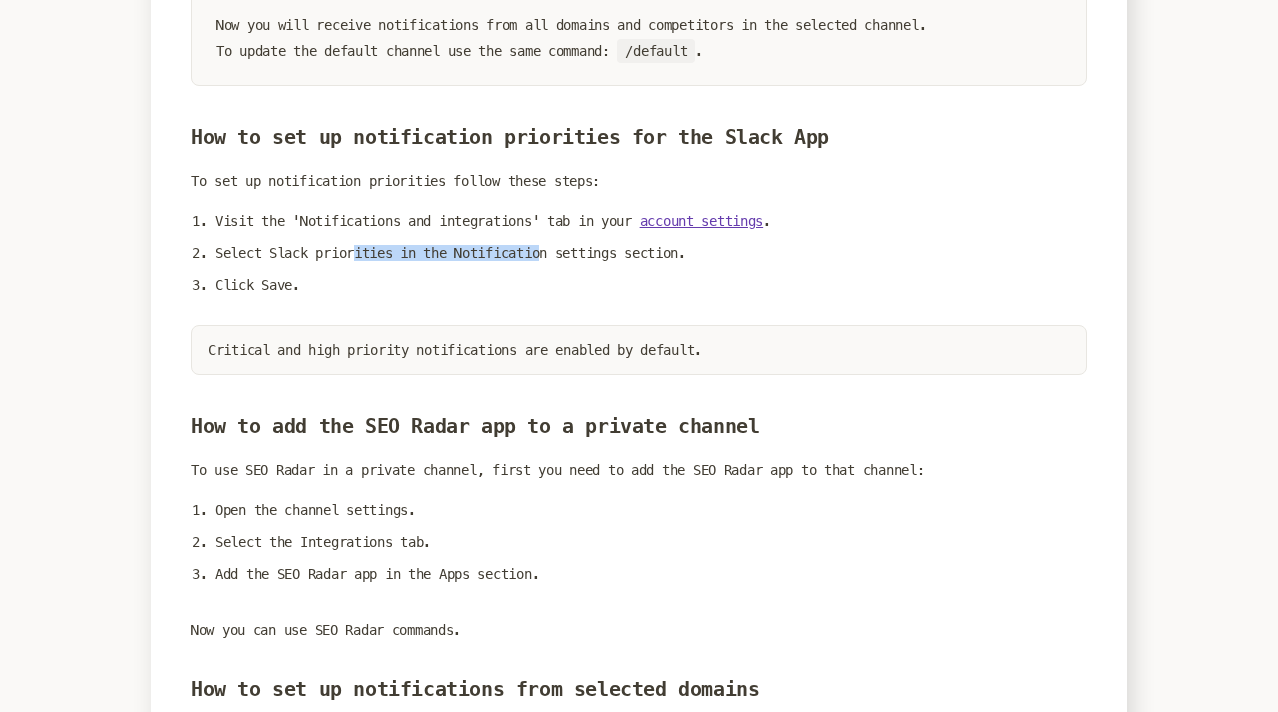 drag, startPoint x: 360, startPoint y: 265, endPoint x: 556, endPoint y: 266, distance: 196.00255 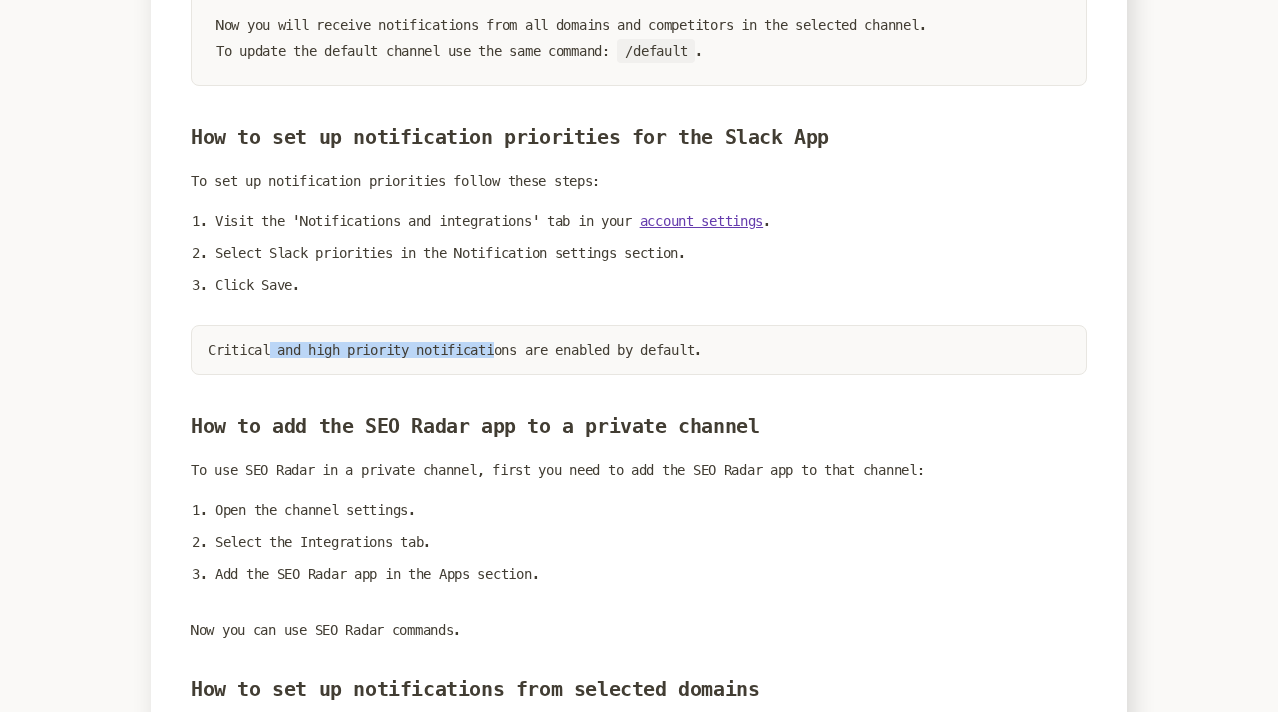 drag, startPoint x: 271, startPoint y: 357, endPoint x: 511, endPoint y: 357, distance: 240 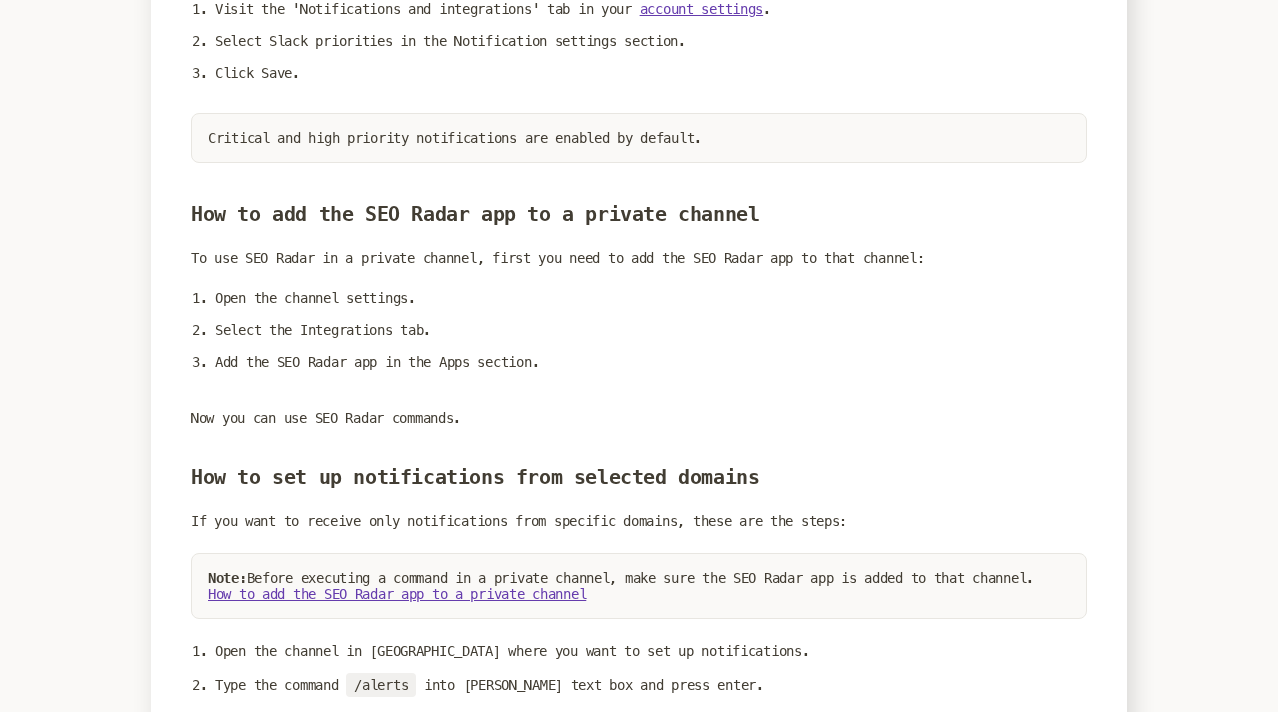 scroll, scrollTop: 1823, scrollLeft: 0, axis: vertical 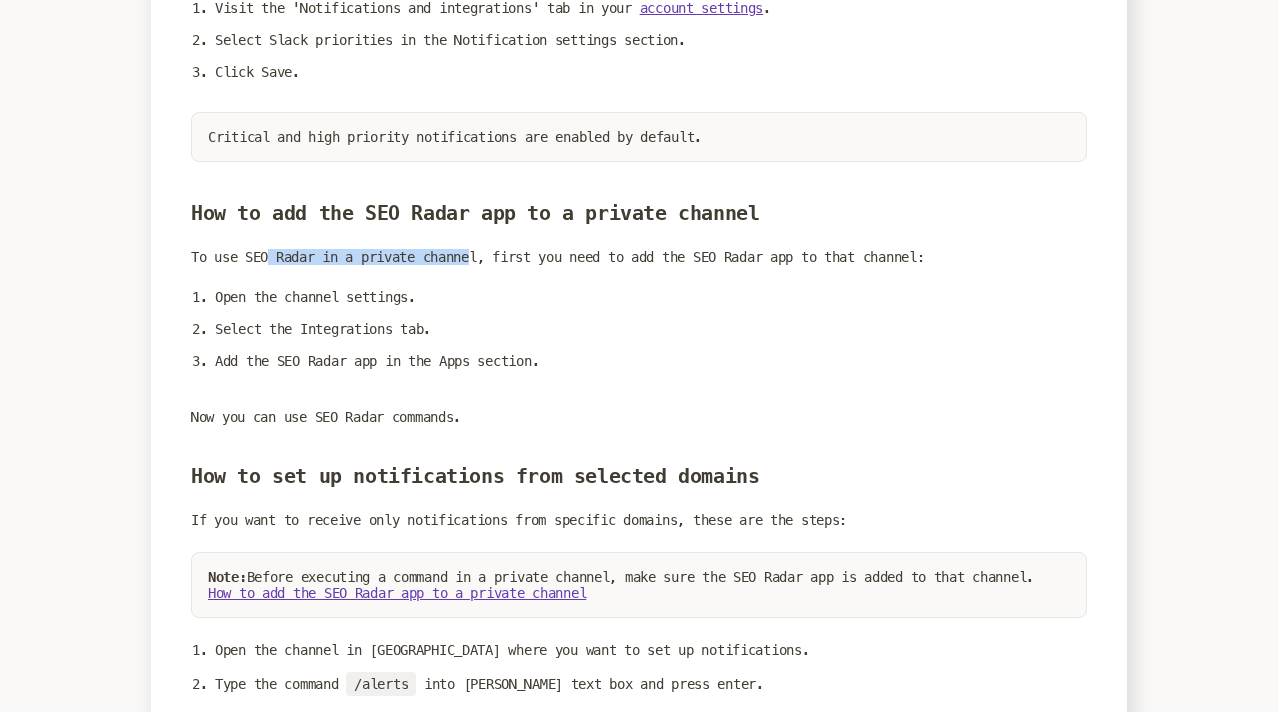 drag, startPoint x: 272, startPoint y: 274, endPoint x: 487, endPoint y: 274, distance: 215 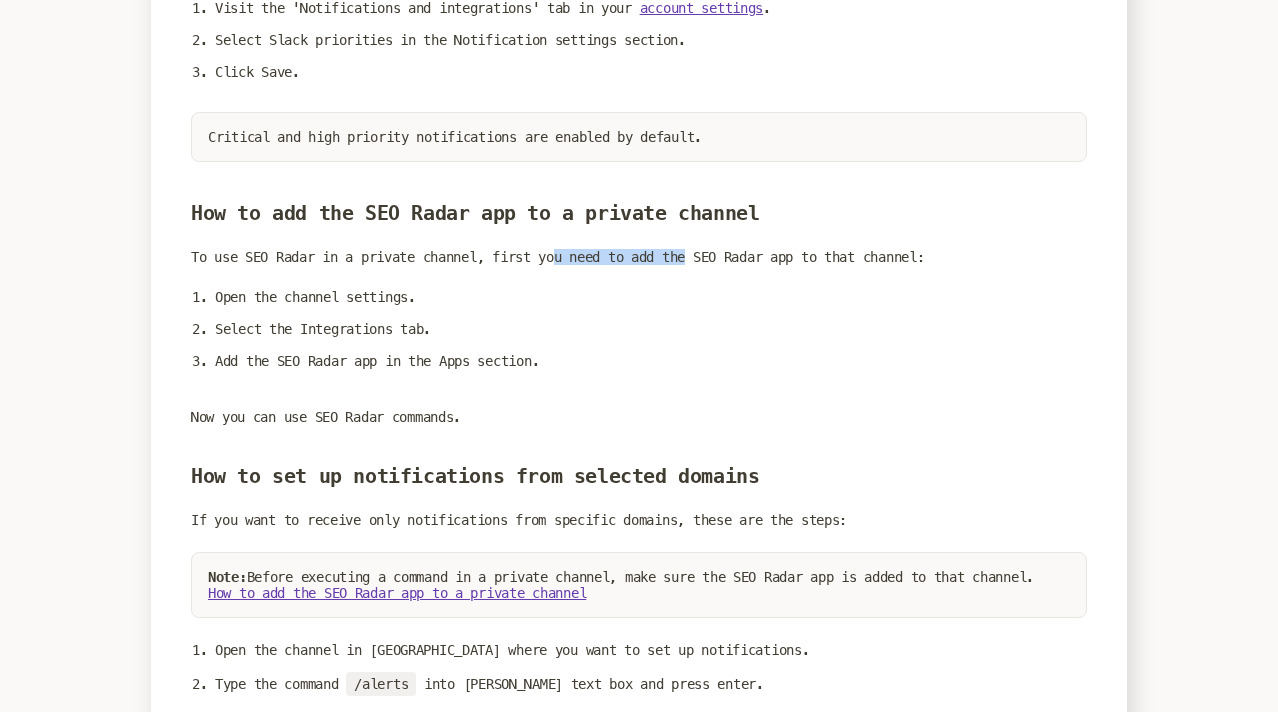 drag, startPoint x: 570, startPoint y: 270, endPoint x: 711, endPoint y: 270, distance: 141 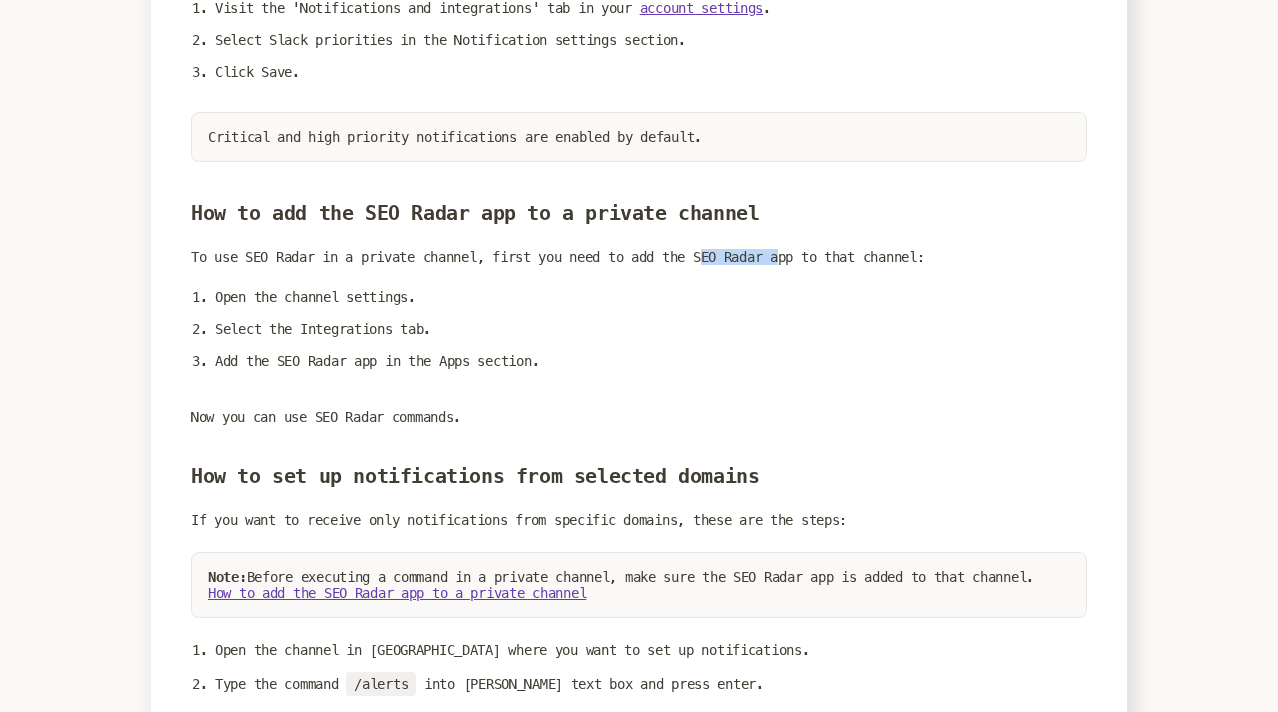 drag, startPoint x: 726, startPoint y: 272, endPoint x: 811, endPoint y: 272, distance: 85 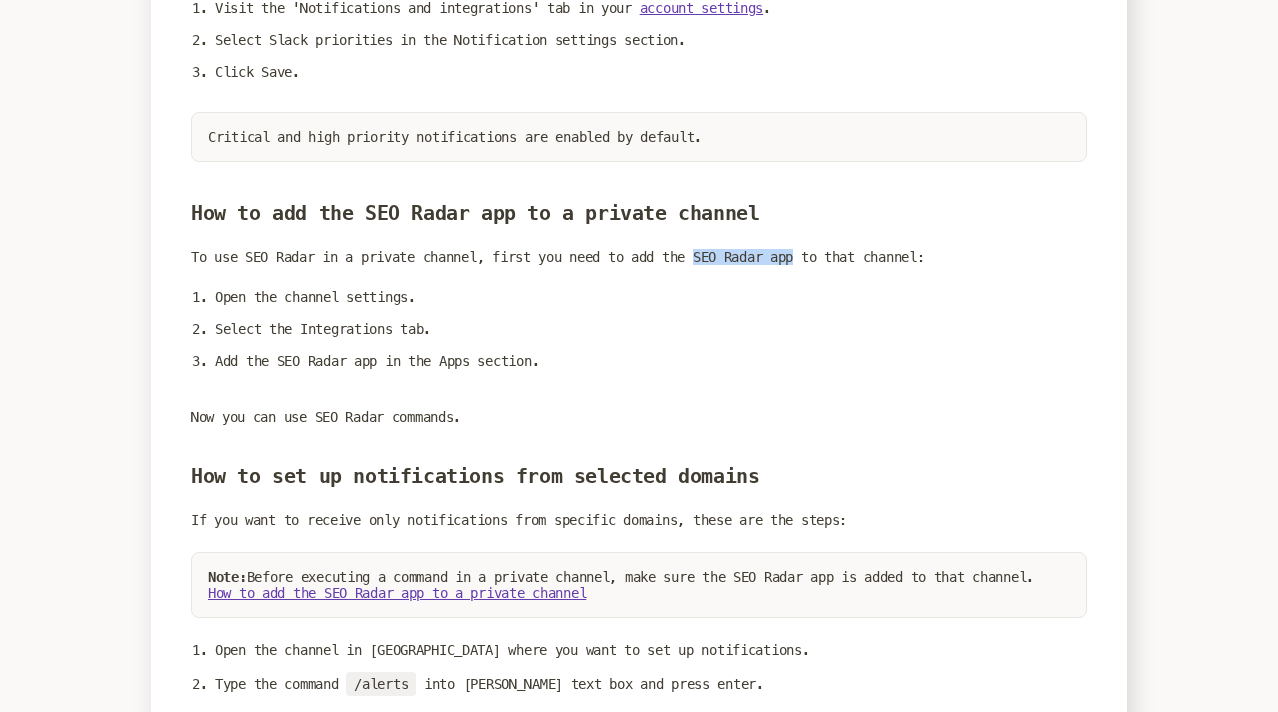 drag, startPoint x: 823, startPoint y: 273, endPoint x: 721, endPoint y: 272, distance: 102.0049 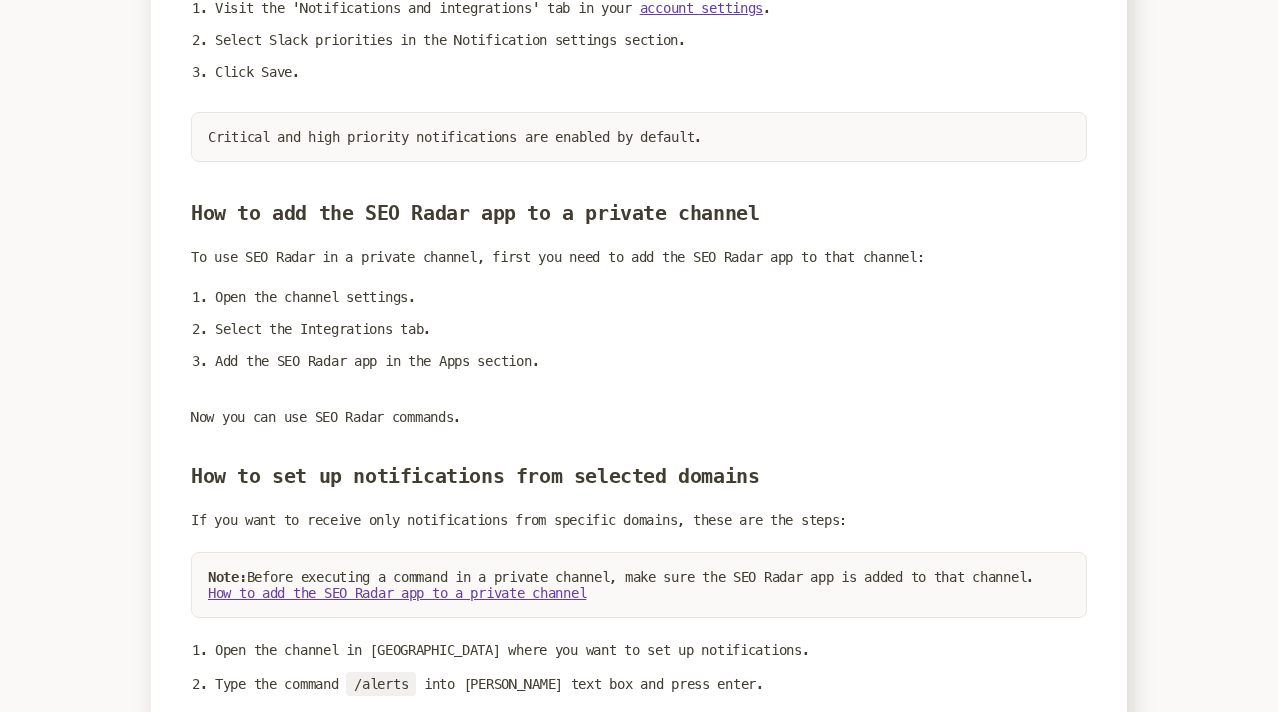 click on "How to add the SEO Radar app to a private channel To use SEO Radar in a private channel, first you need to add the SEO Radar app to that channel: Open the channel settings. Select the Integrations tab. Add the SEO Radar app in the Apps section. Now you can use SEO Radar commands." at bounding box center (639, 313) 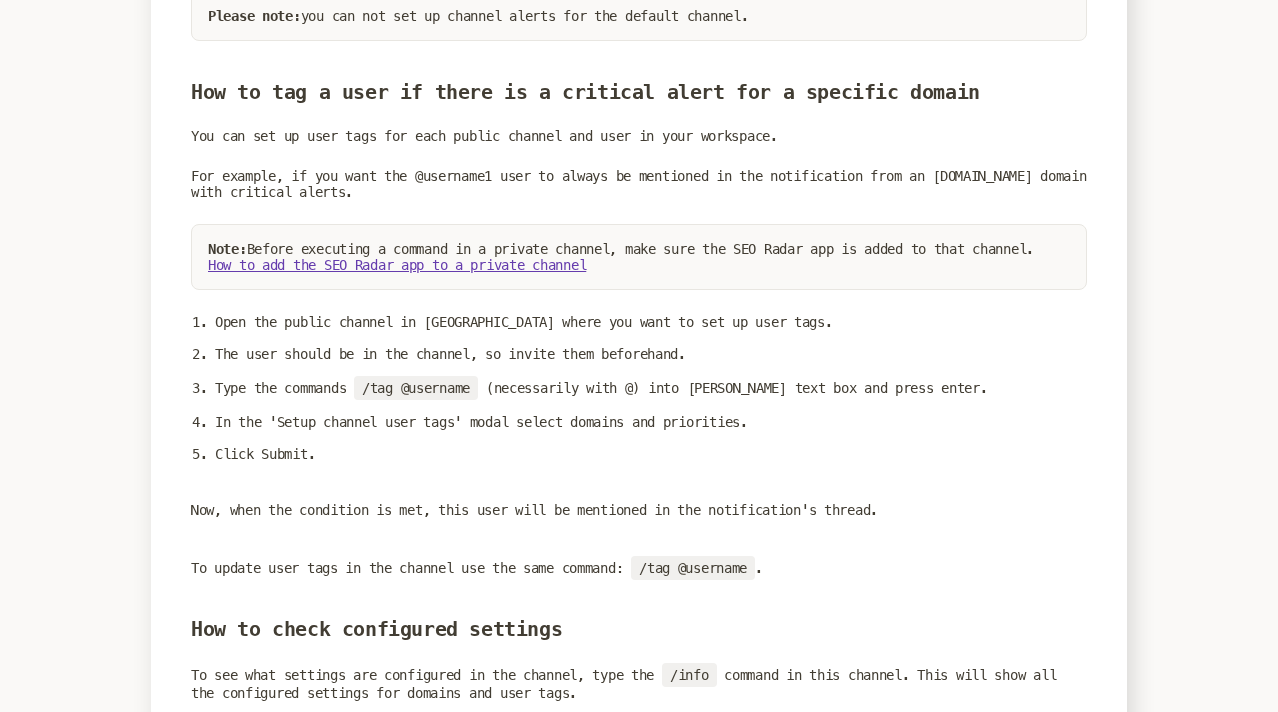 scroll, scrollTop: 2703, scrollLeft: 0, axis: vertical 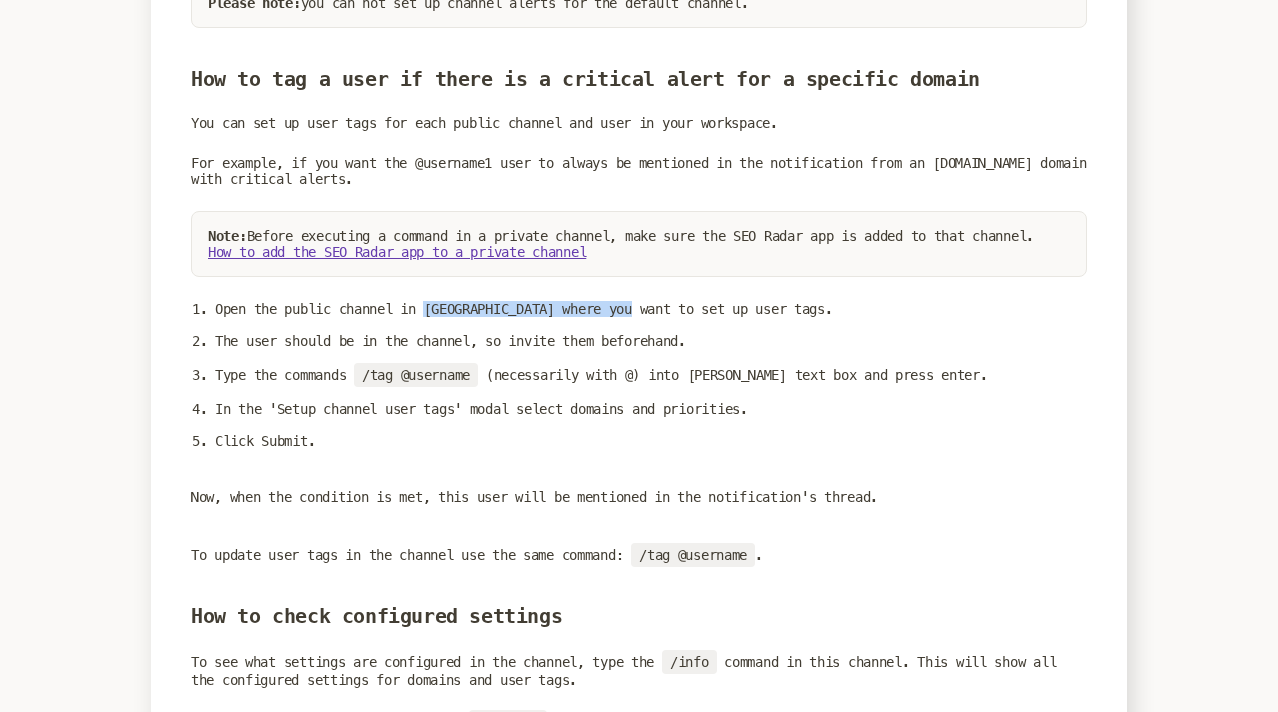 drag, startPoint x: 437, startPoint y: 324, endPoint x: 656, endPoint y: 323, distance: 219.00229 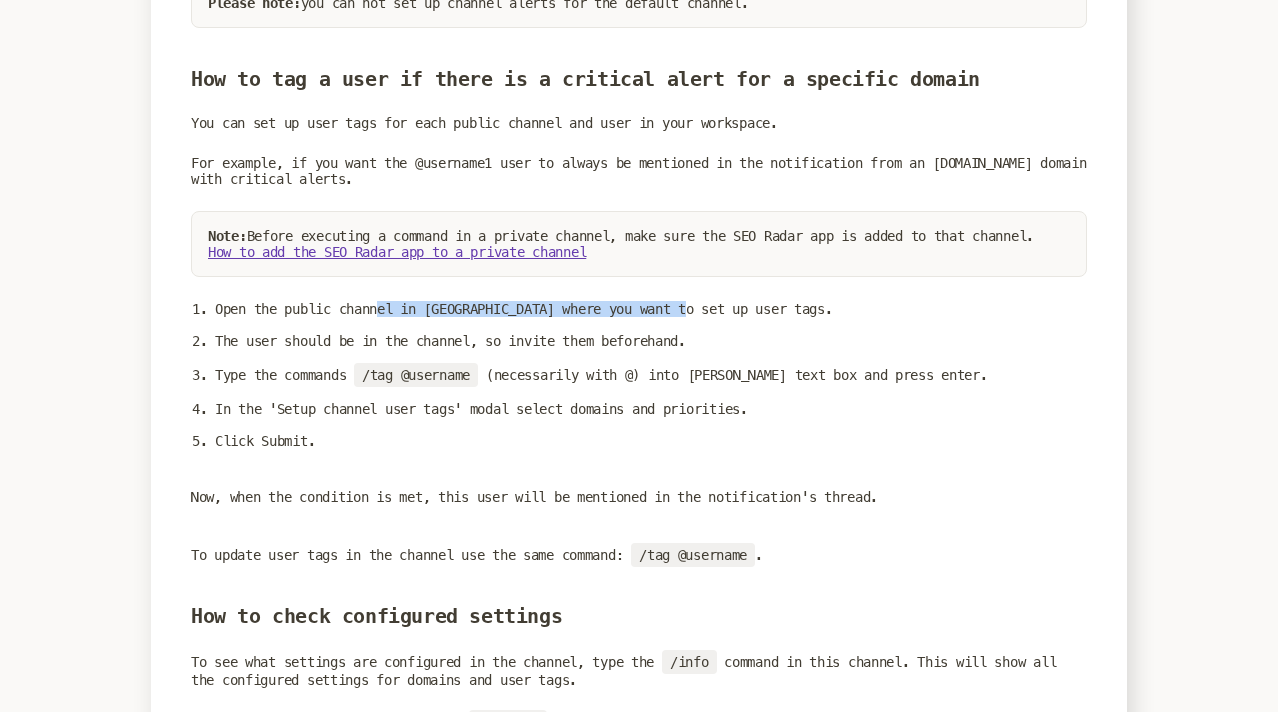 drag, startPoint x: 709, startPoint y: 327, endPoint x: 389, endPoint y: 327, distance: 320 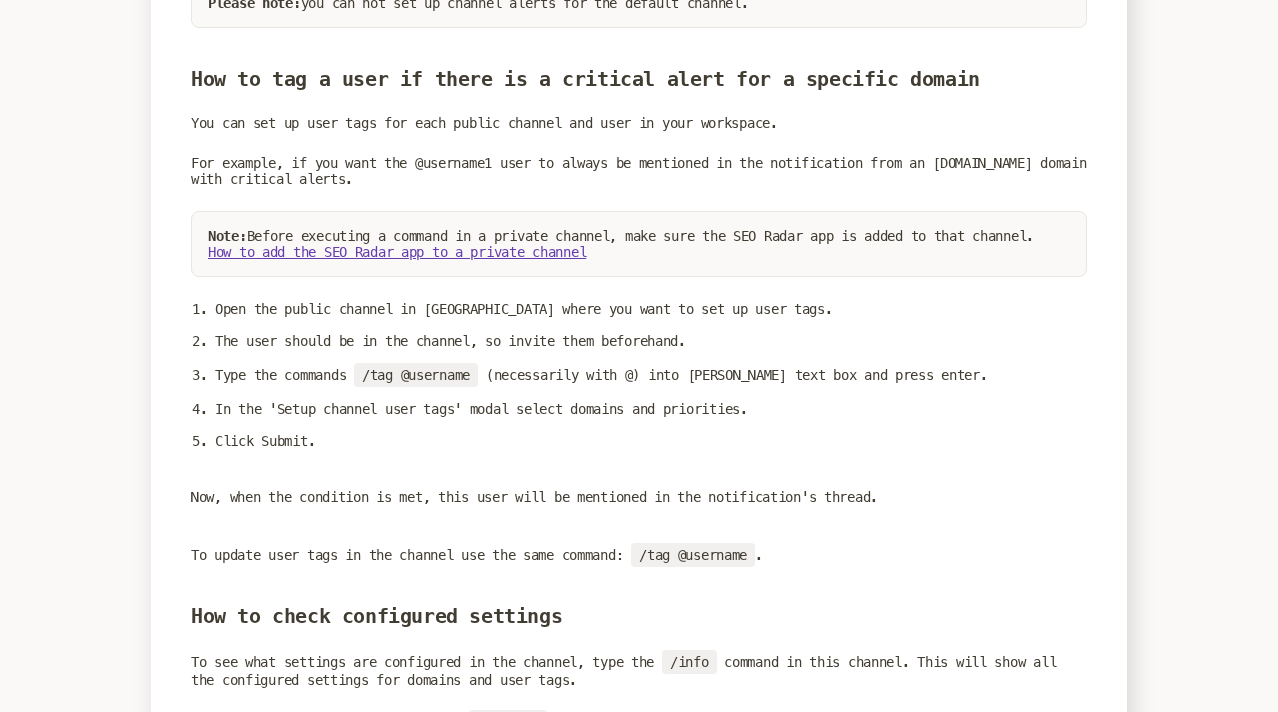 click on "Open the public channel in Slack where you want to set up user tags." at bounding box center (651, 309) 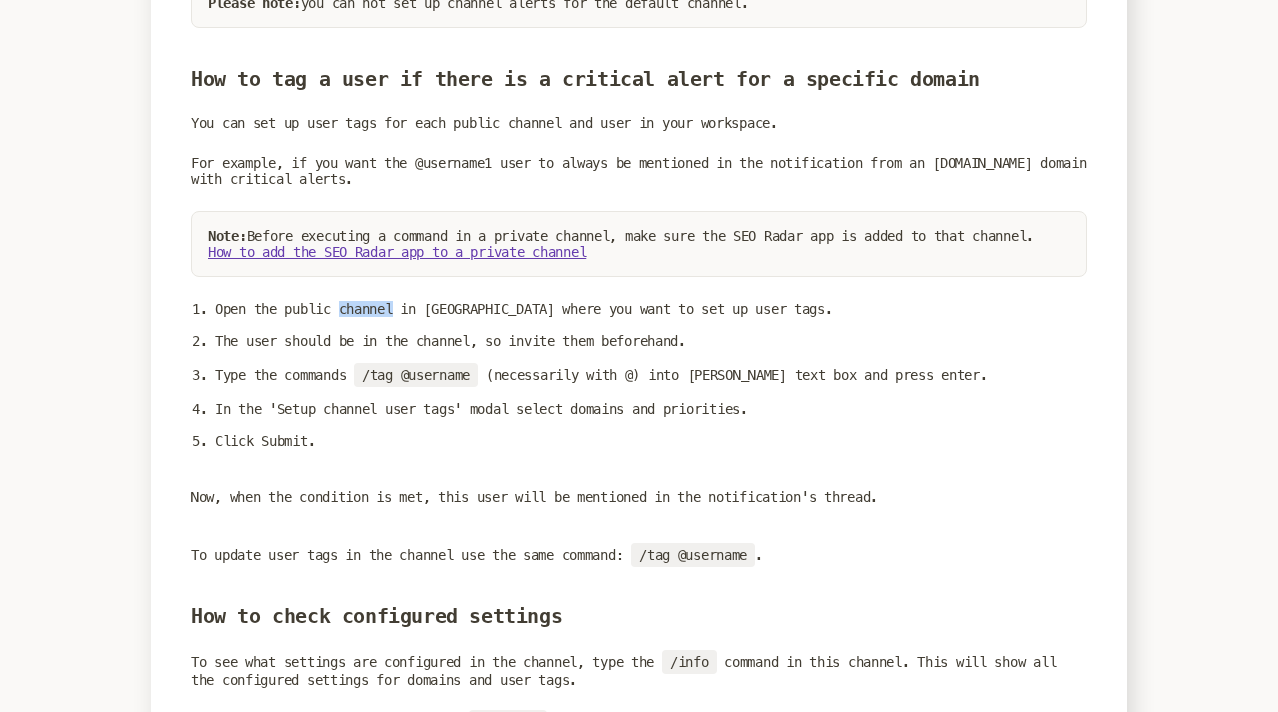 click on "Open the public channel in Slack where you want to set up user tags." at bounding box center (651, 309) 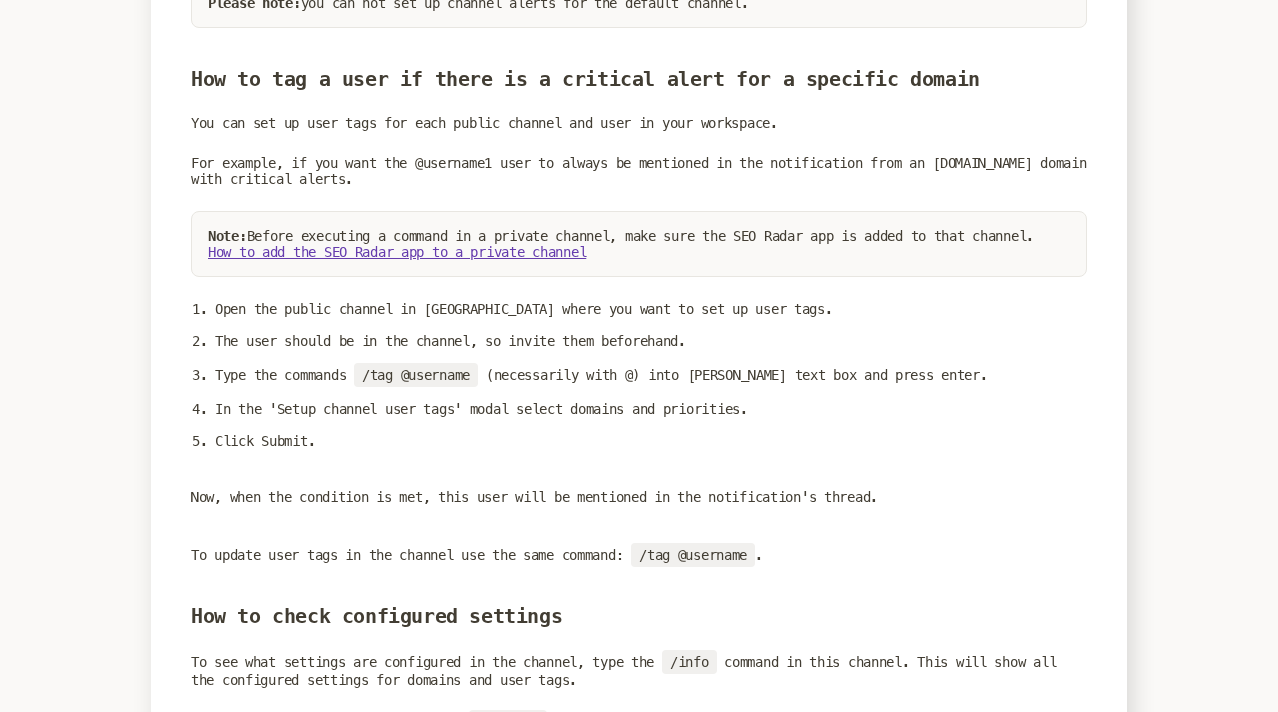 click on "Open the public channel in Slack where you want to set up user tags." at bounding box center [651, 309] 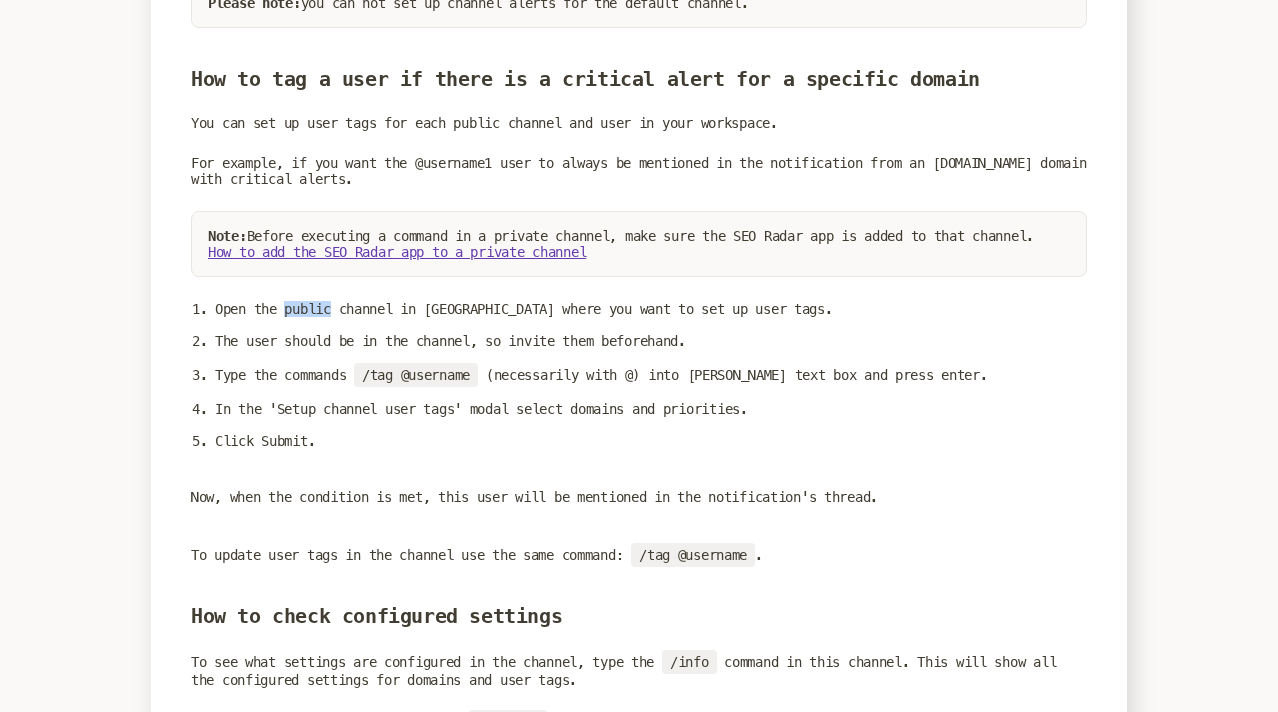 click on "Open the public channel in Slack where you want to set up user tags." at bounding box center [651, 309] 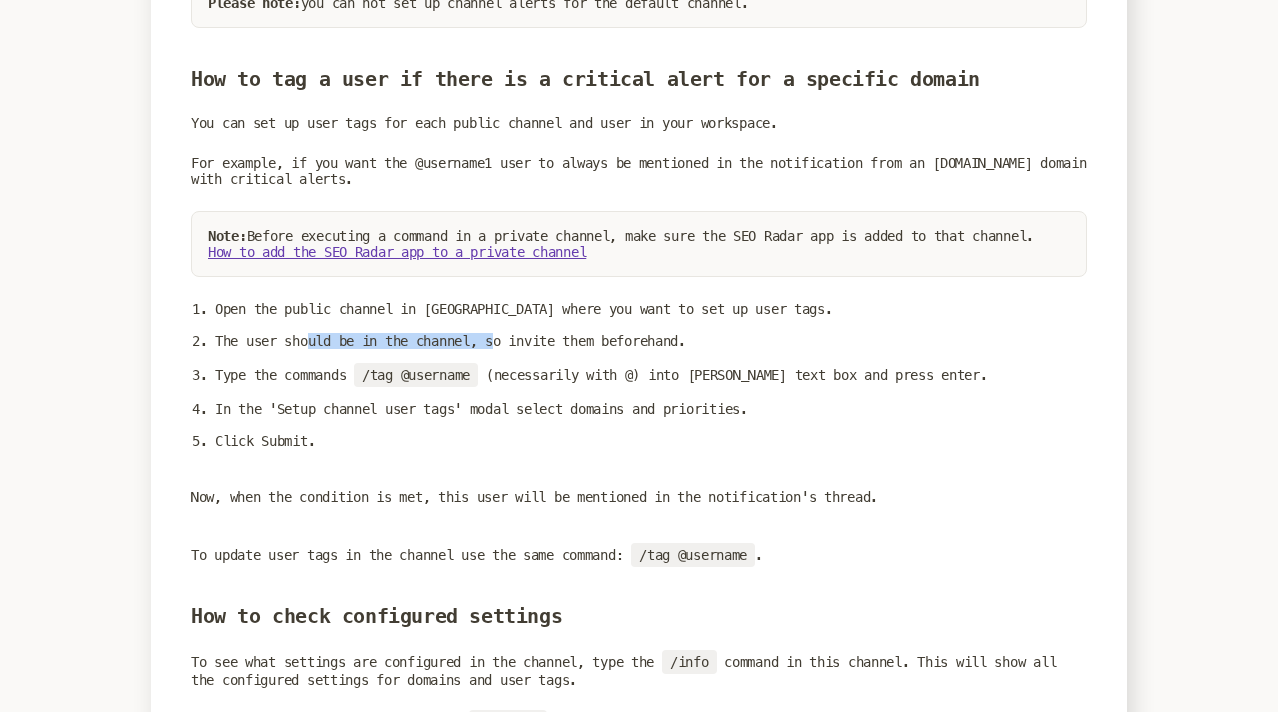 drag, startPoint x: 309, startPoint y: 357, endPoint x: 509, endPoint y: 357, distance: 200 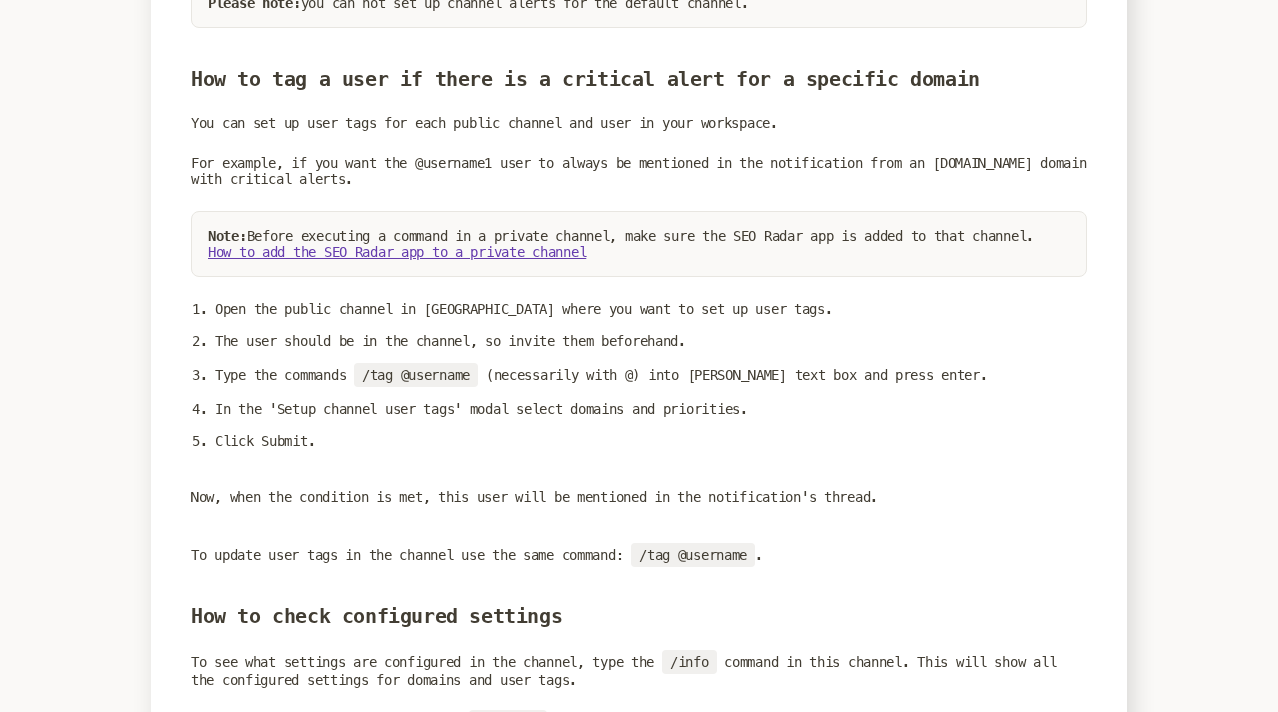 click on "The user should be in the channel, so invite them beforehand." at bounding box center [651, 341] 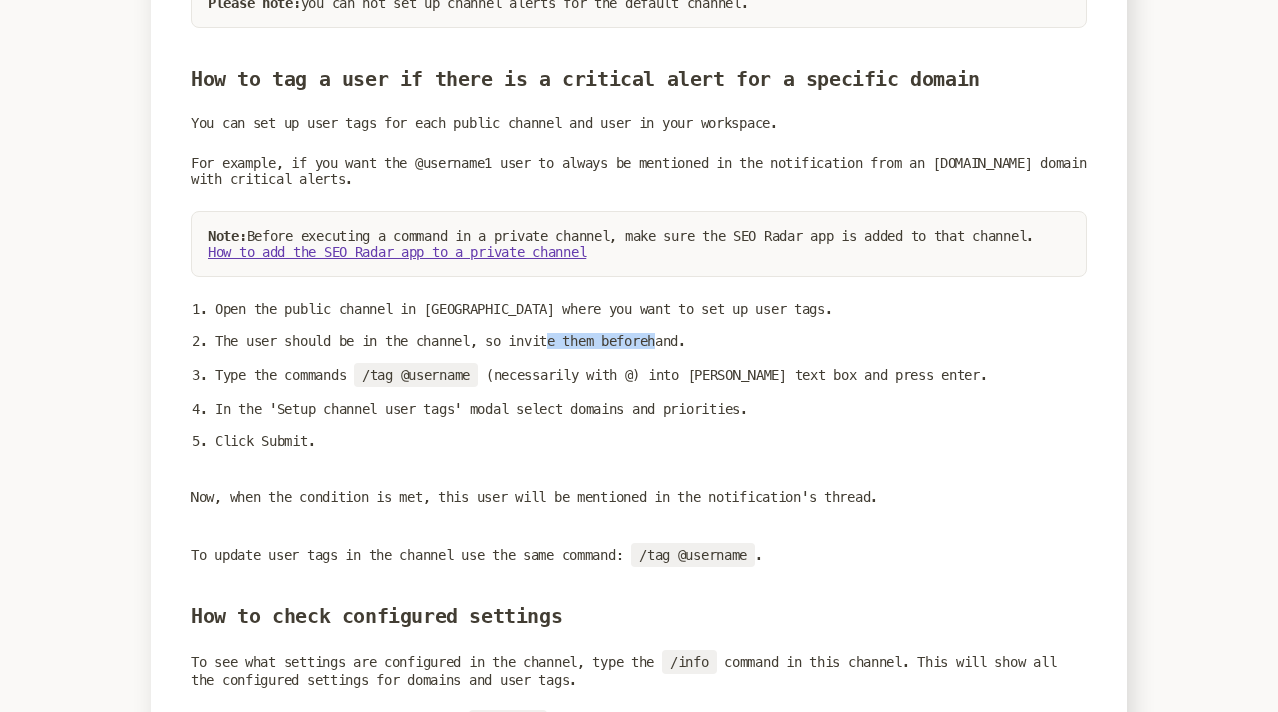 drag, startPoint x: 681, startPoint y: 354, endPoint x: 561, endPoint y: 355, distance: 120.004166 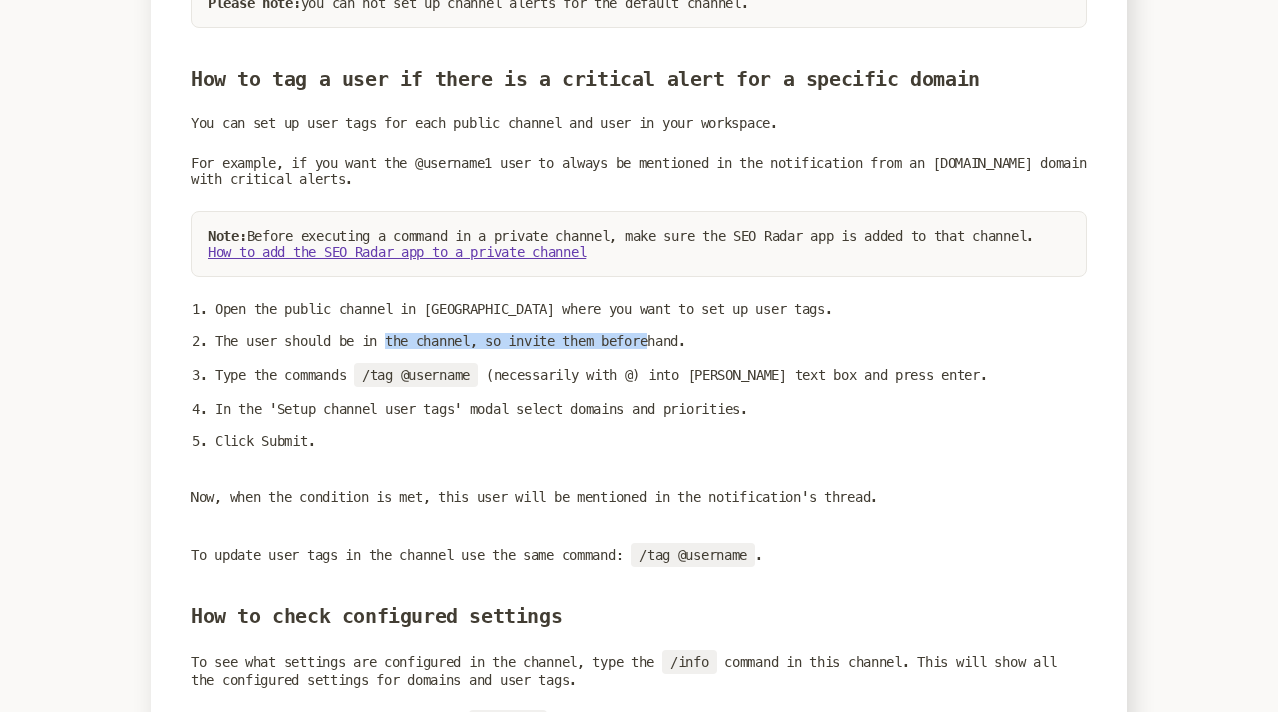 drag, startPoint x: 669, startPoint y: 358, endPoint x: 393, endPoint y: 358, distance: 276 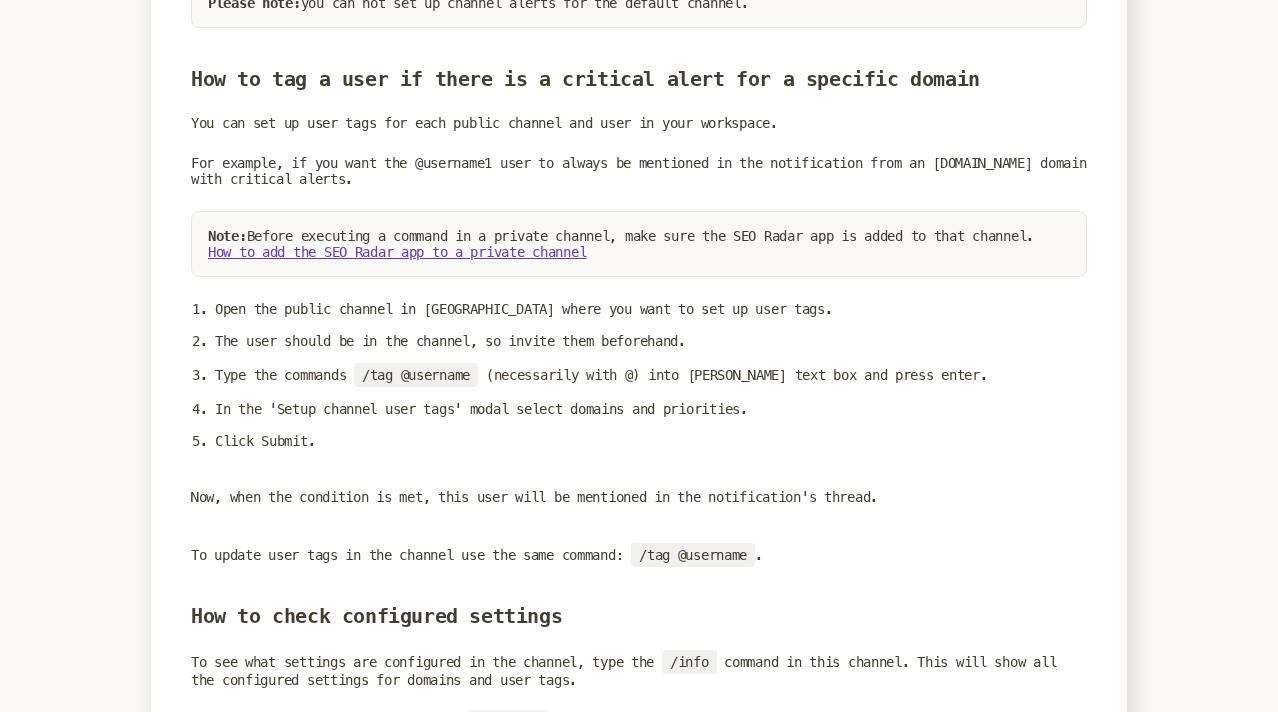 click on "In the 'Setup channel user tags' modal select domains and priorities." at bounding box center [651, 409] 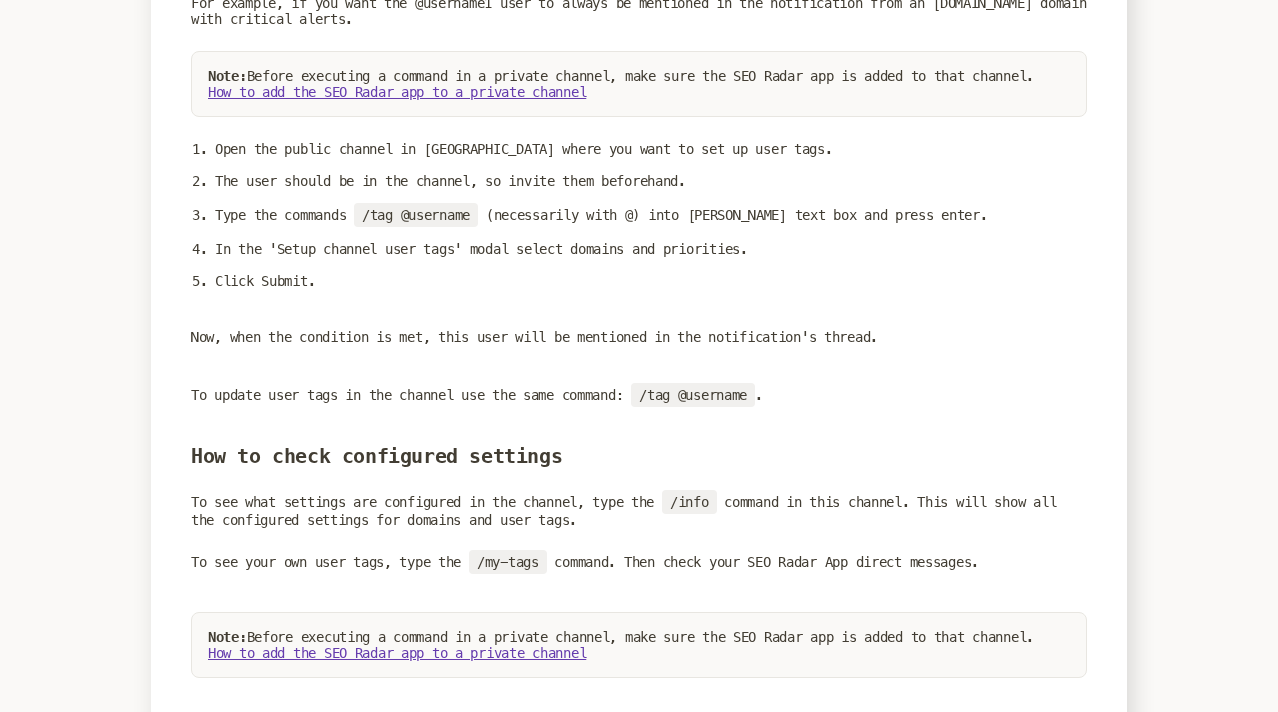 scroll, scrollTop: 2867, scrollLeft: 0, axis: vertical 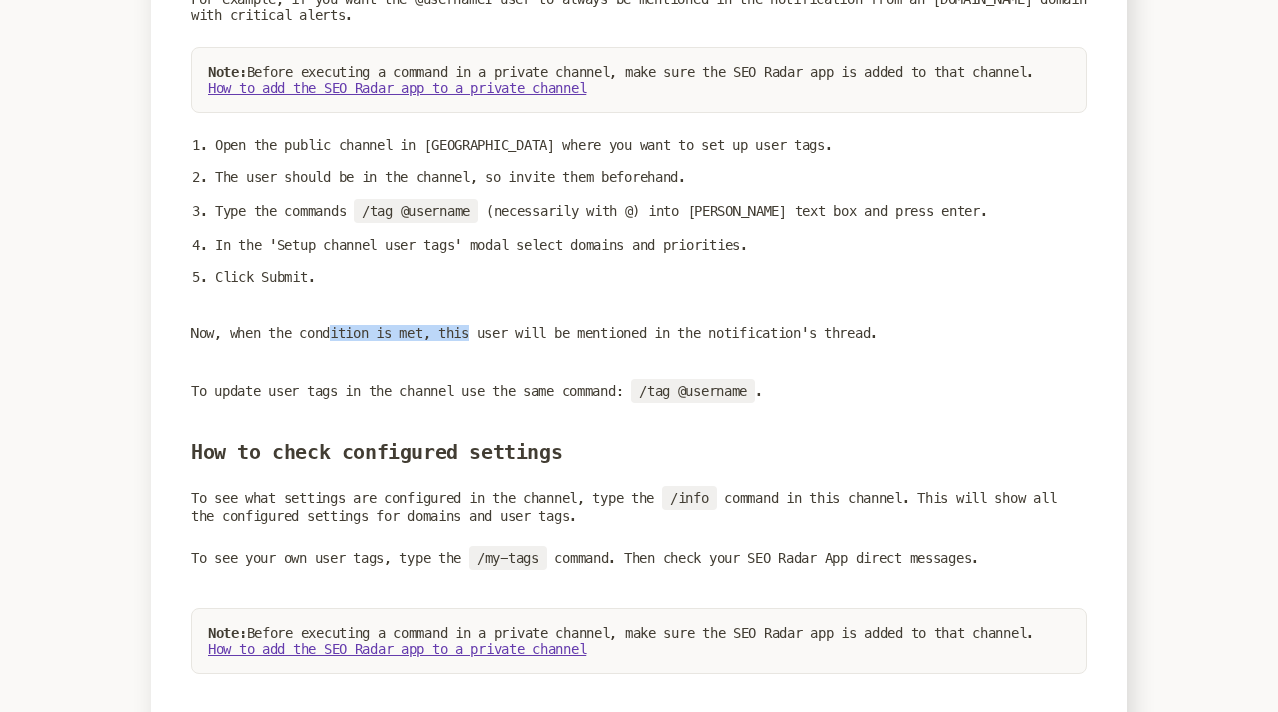 drag, startPoint x: 338, startPoint y: 349, endPoint x: 487, endPoint y: 349, distance: 149 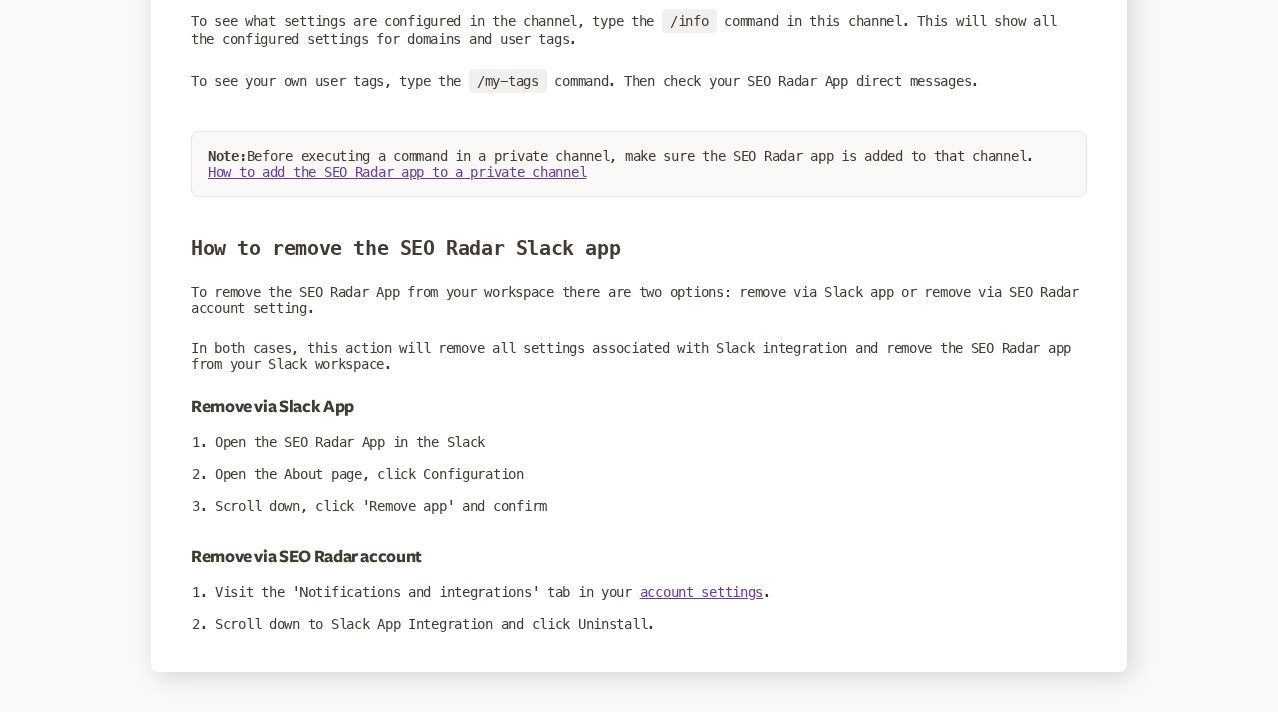 scroll, scrollTop: 3360, scrollLeft: 0, axis: vertical 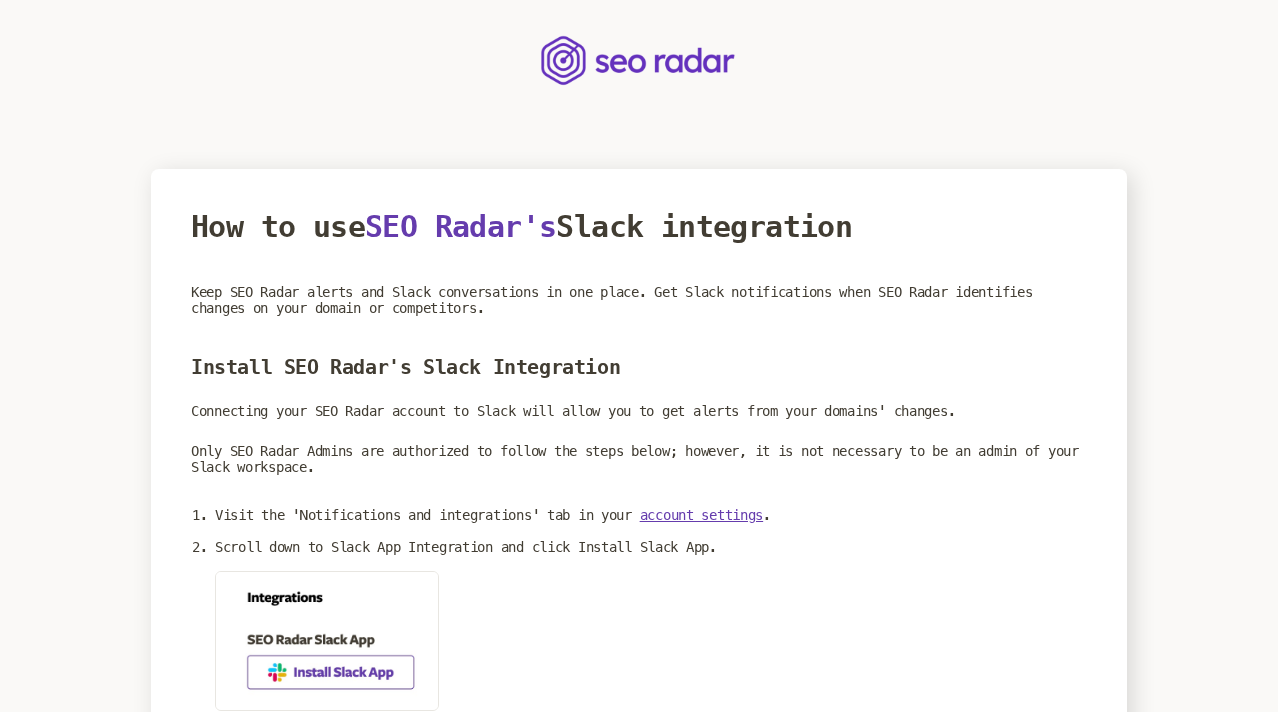 click on "Install SEO Radar's Slack Integration" at bounding box center [639, 367] 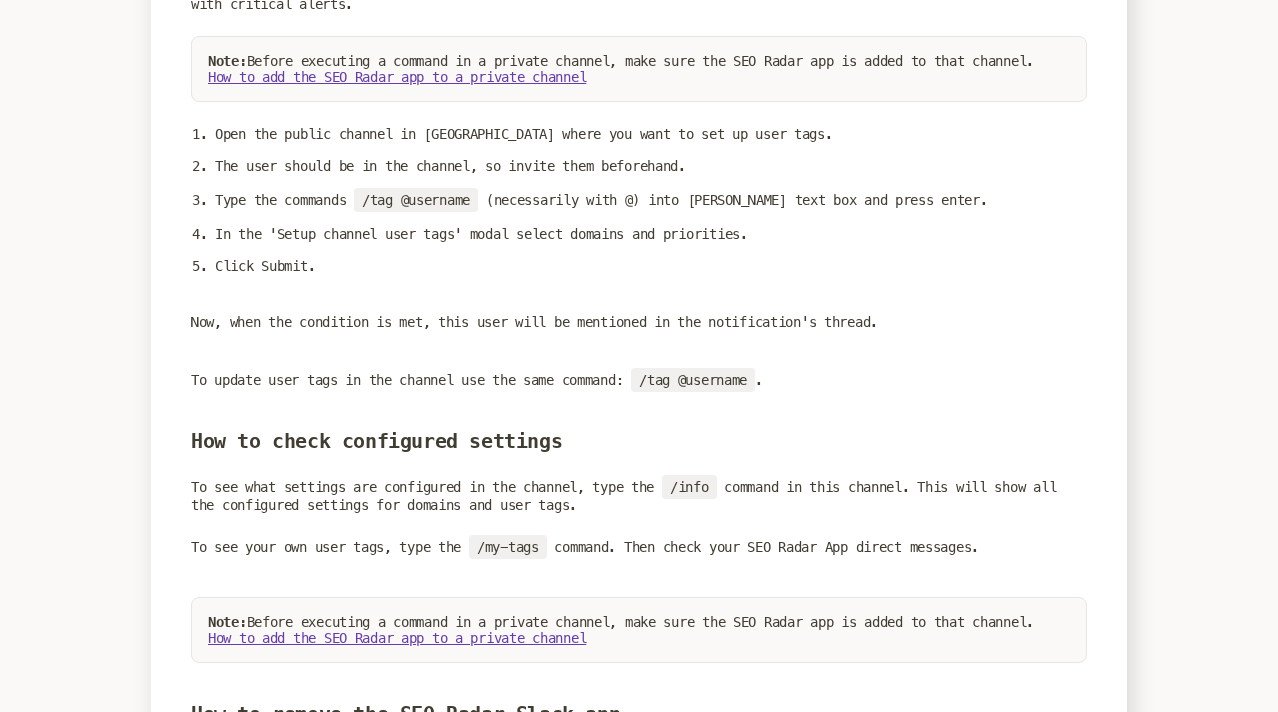 scroll, scrollTop: 3360, scrollLeft: 0, axis: vertical 